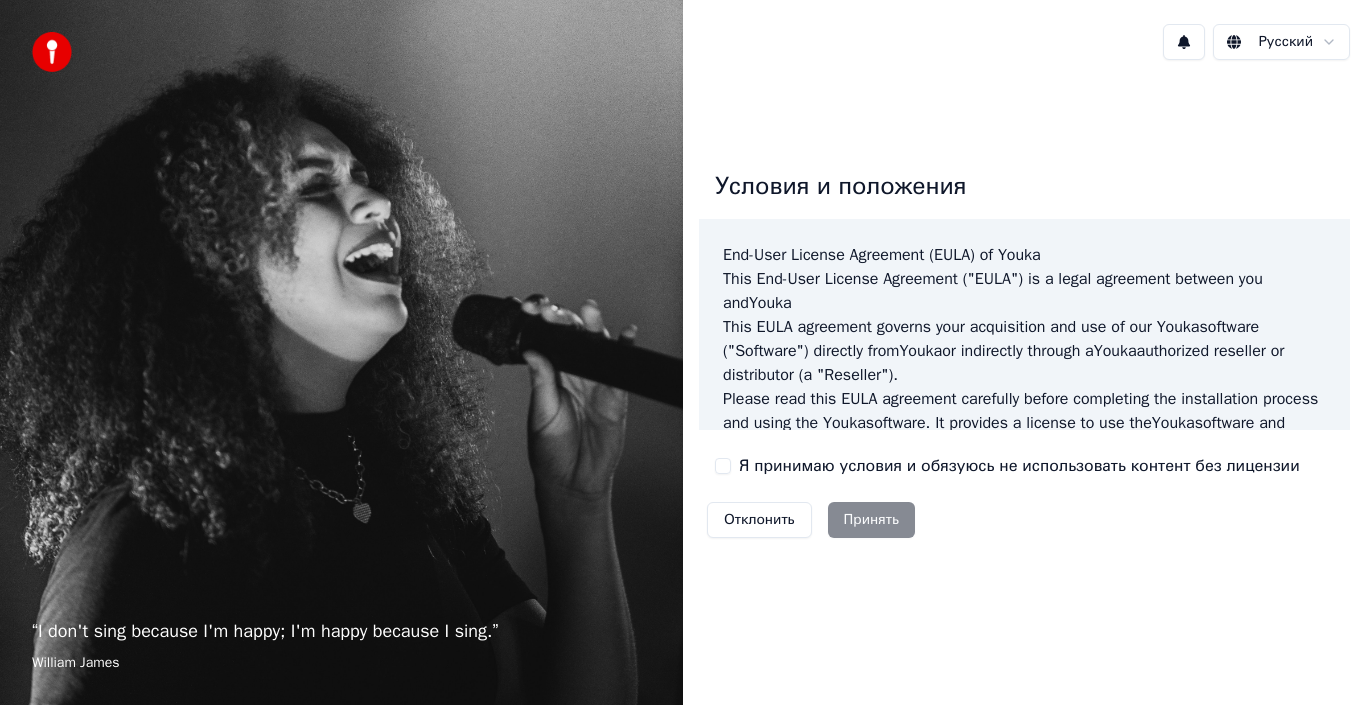 scroll, scrollTop: 0, scrollLeft: 0, axis: both 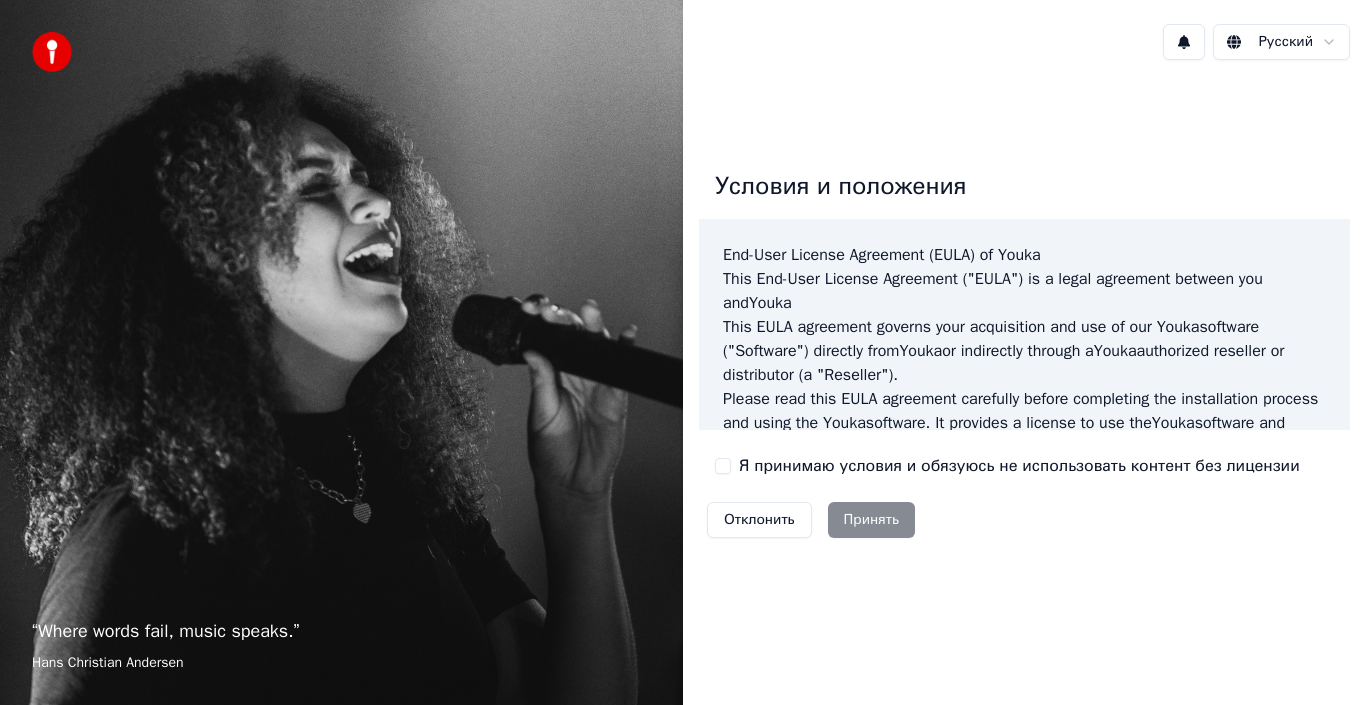 click on "Отклонить Принять" at bounding box center (811, 520) 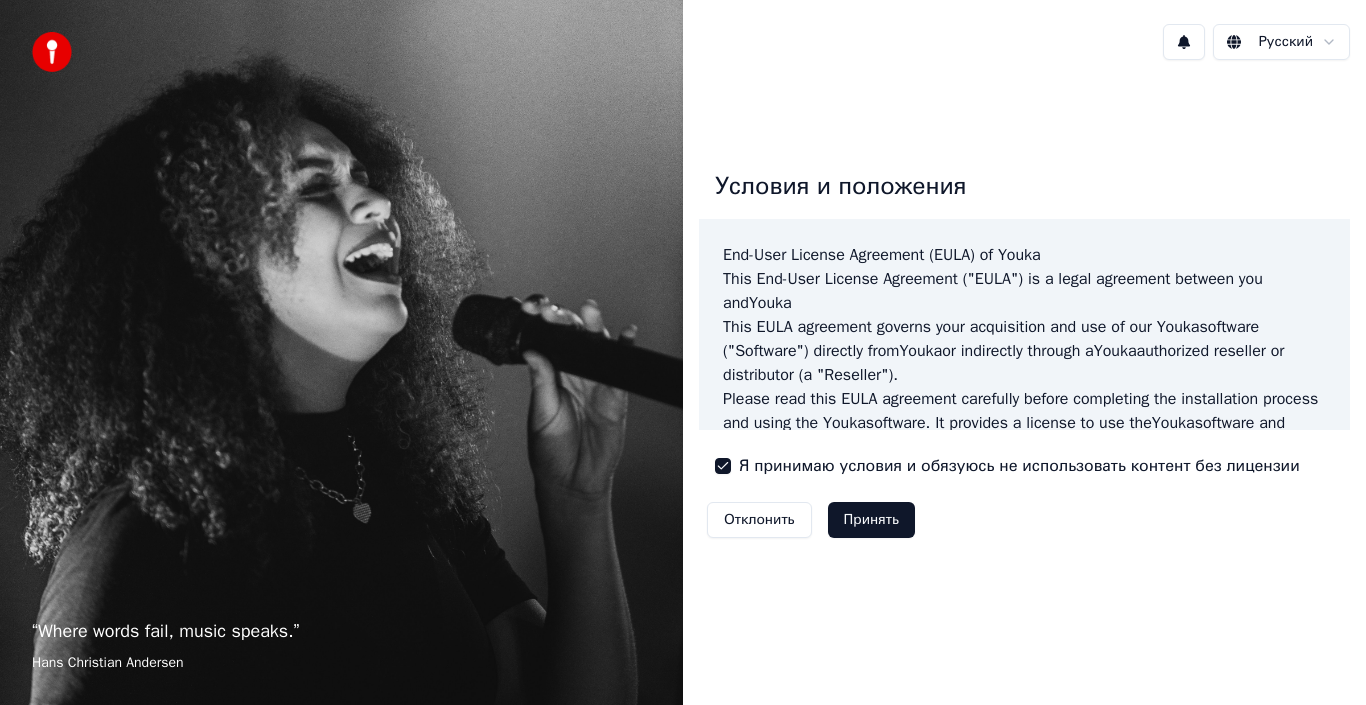 click on "Принять" at bounding box center (871, 520) 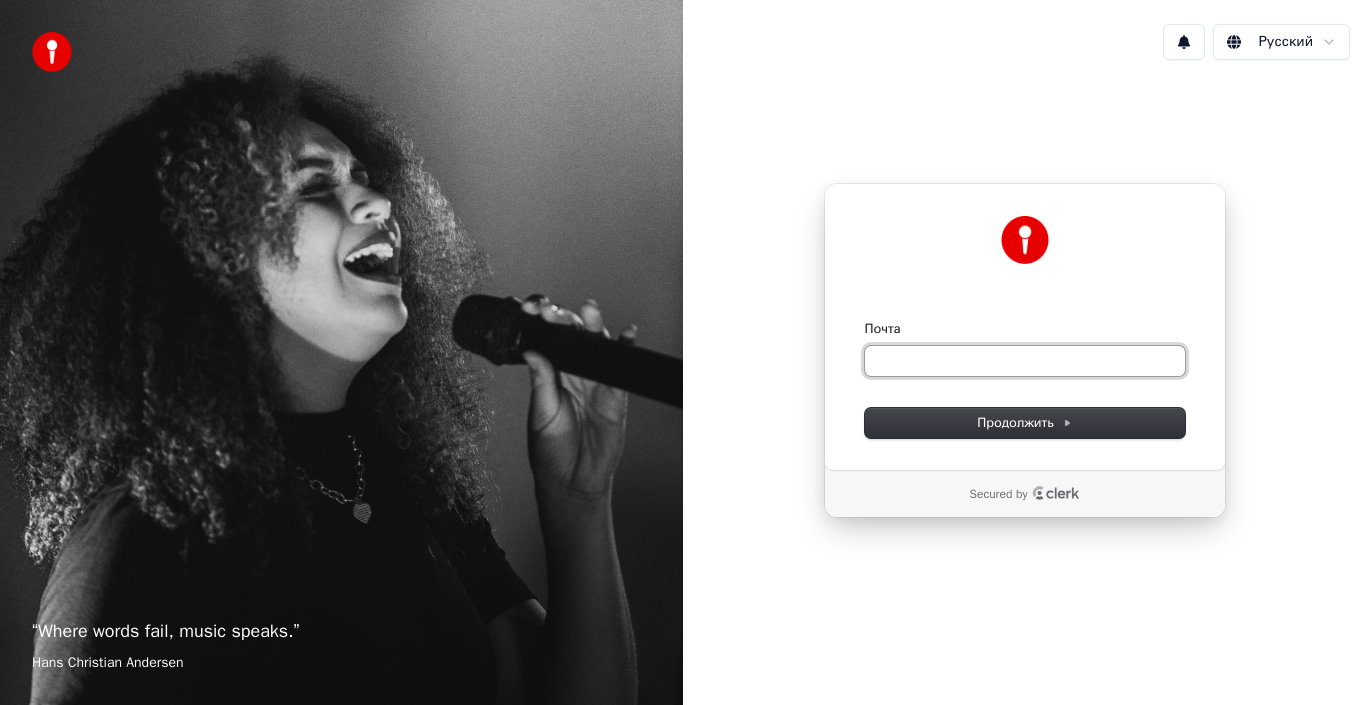 click on "Почта" at bounding box center (1025, 361) 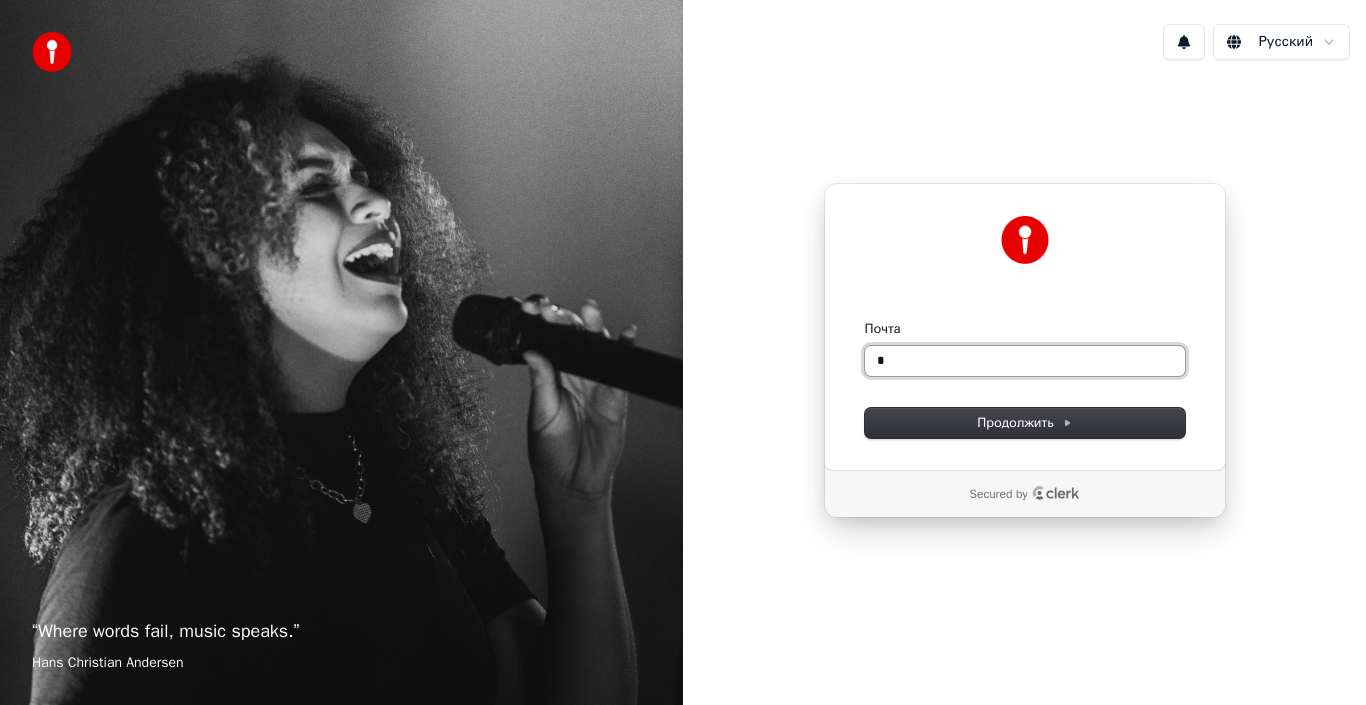 type on "*" 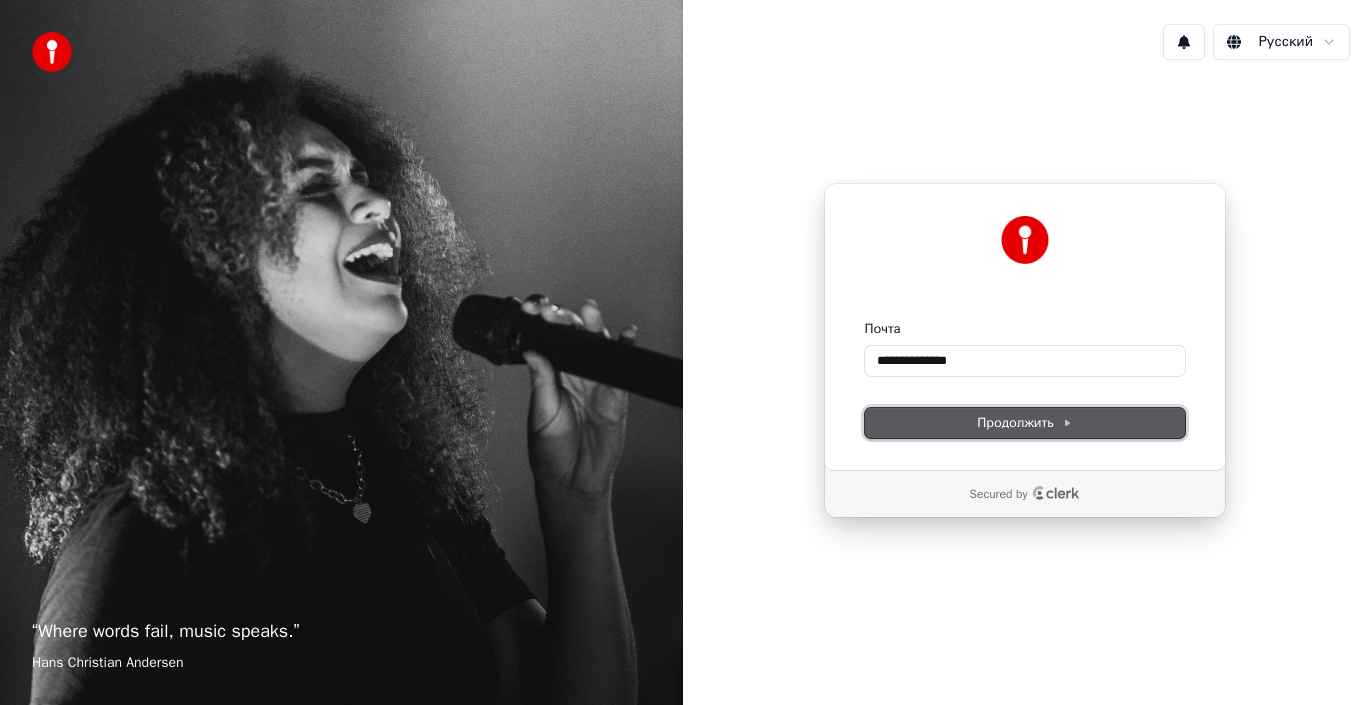 click on "Продолжить" at bounding box center (1025, 423) 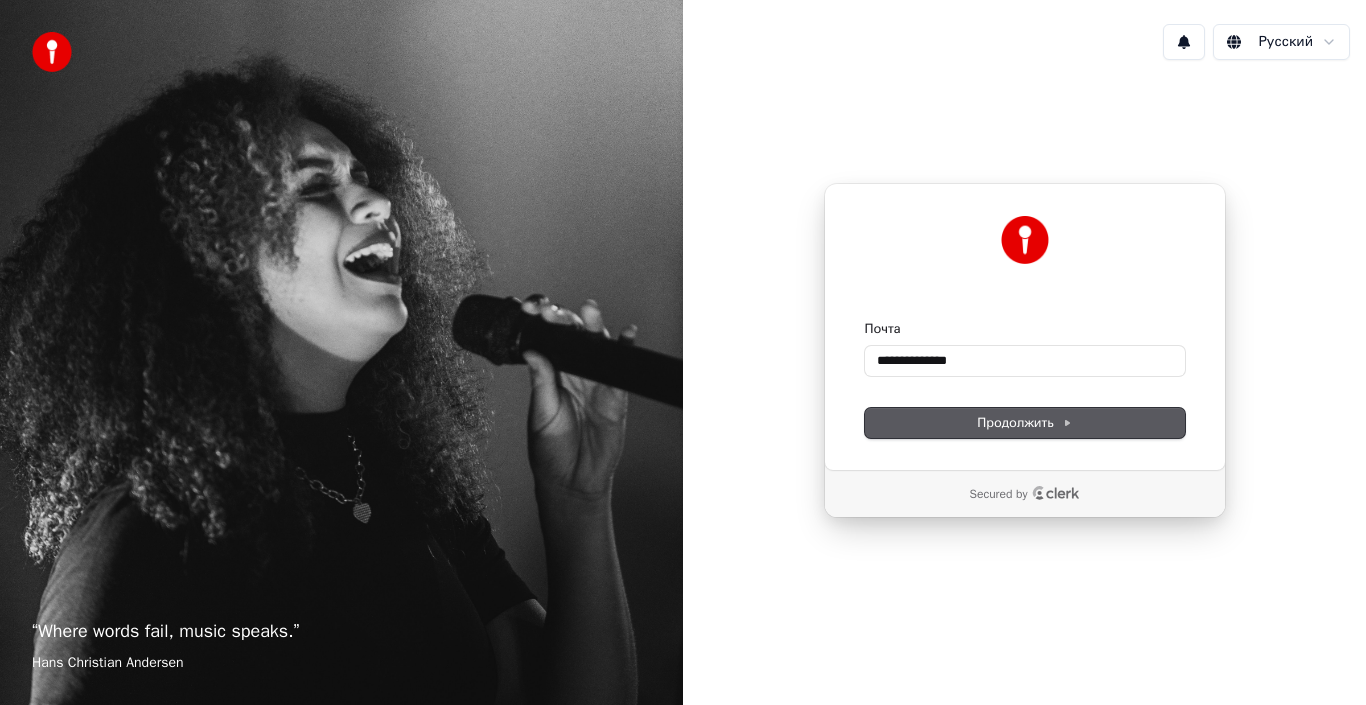type on "**********" 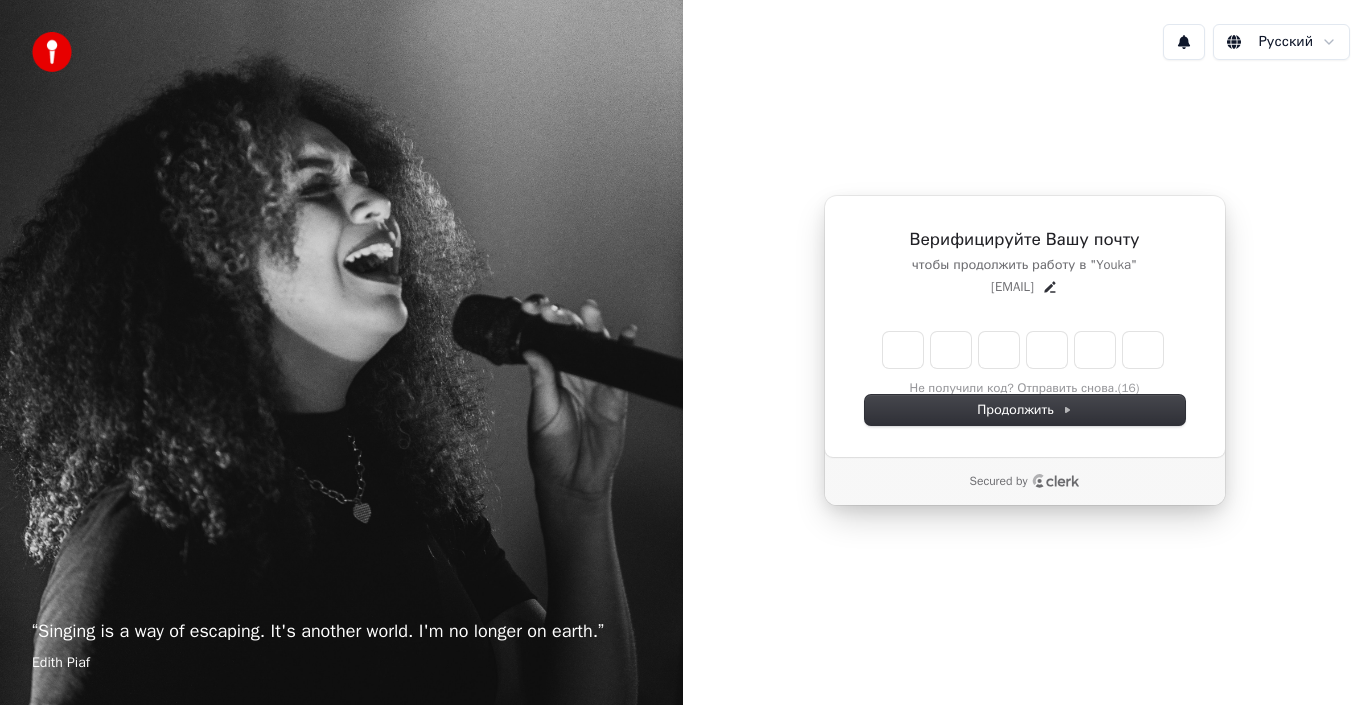 type on "*" 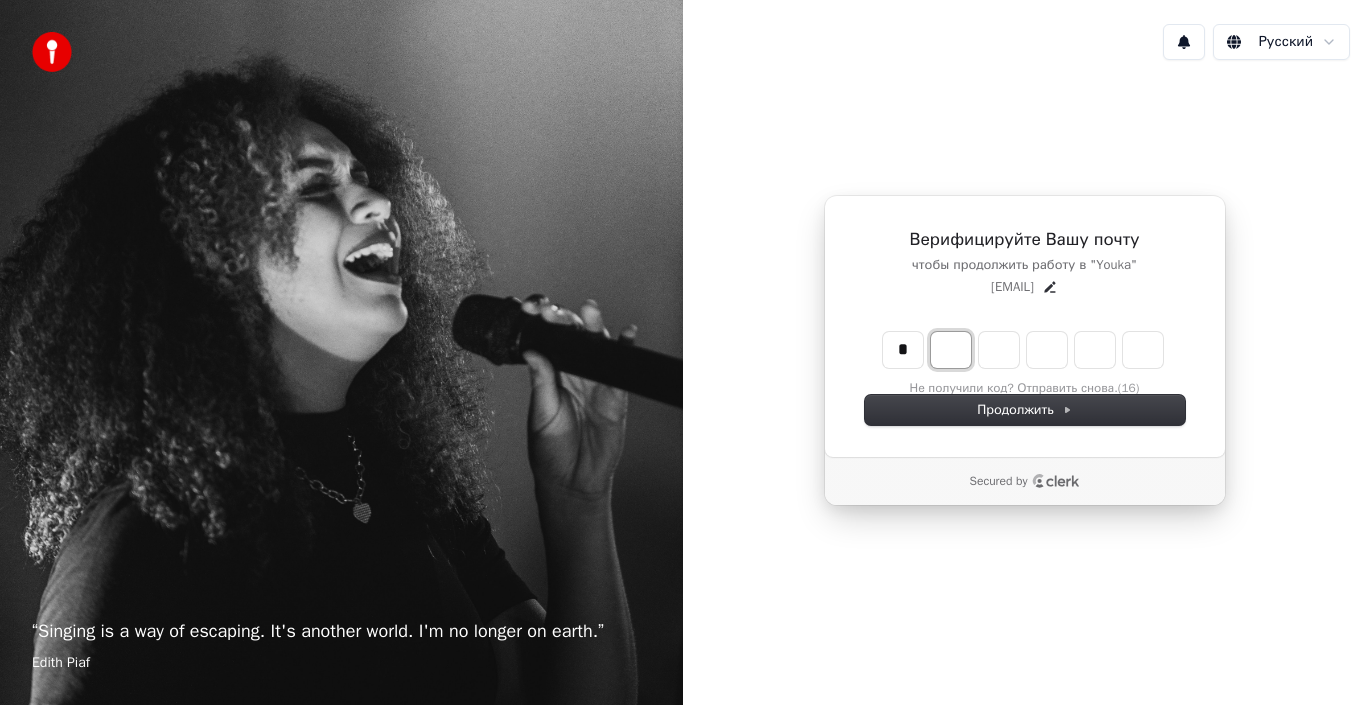 type on "*" 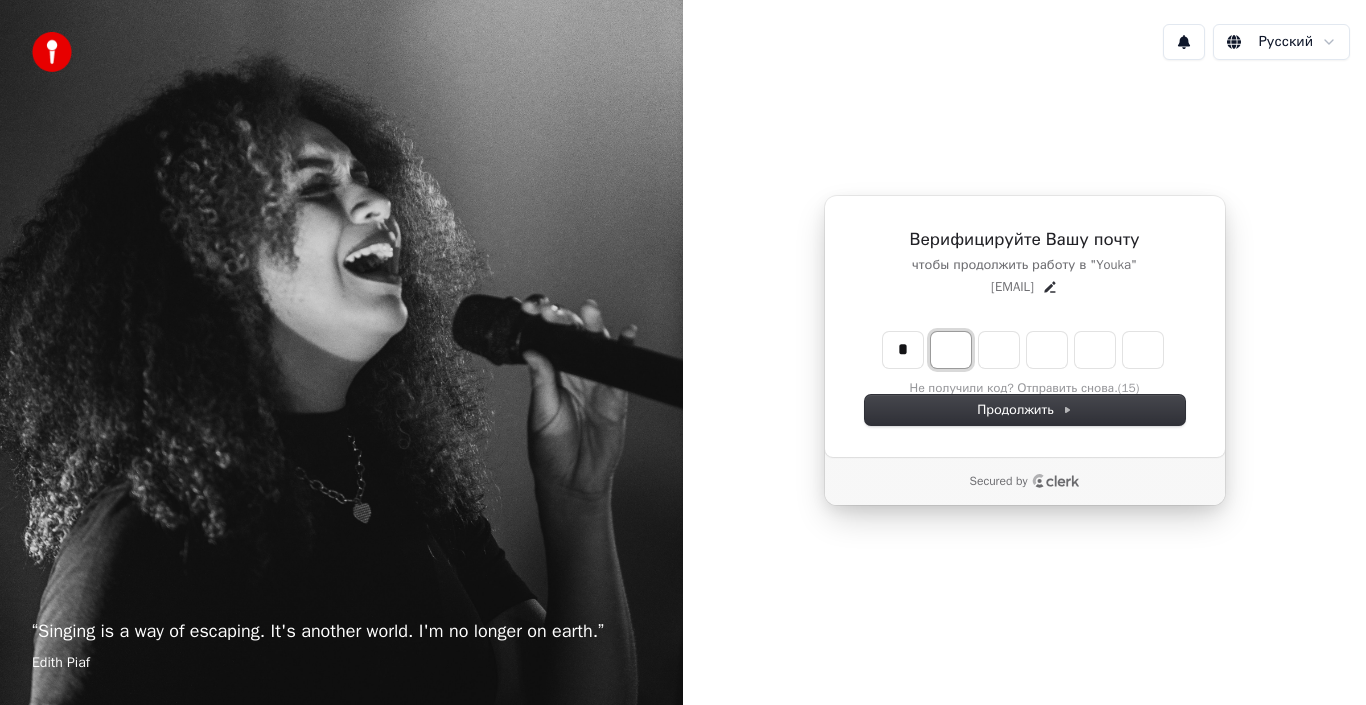 type on "*" 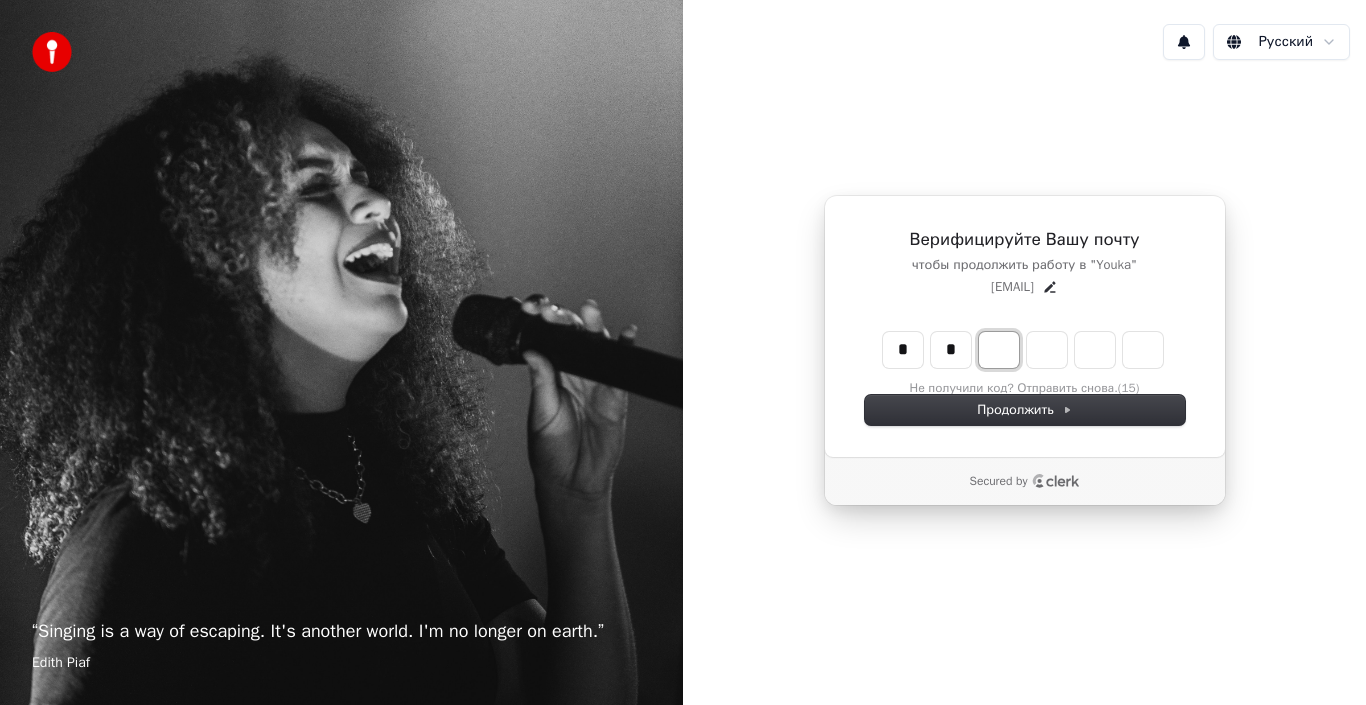 type on "**" 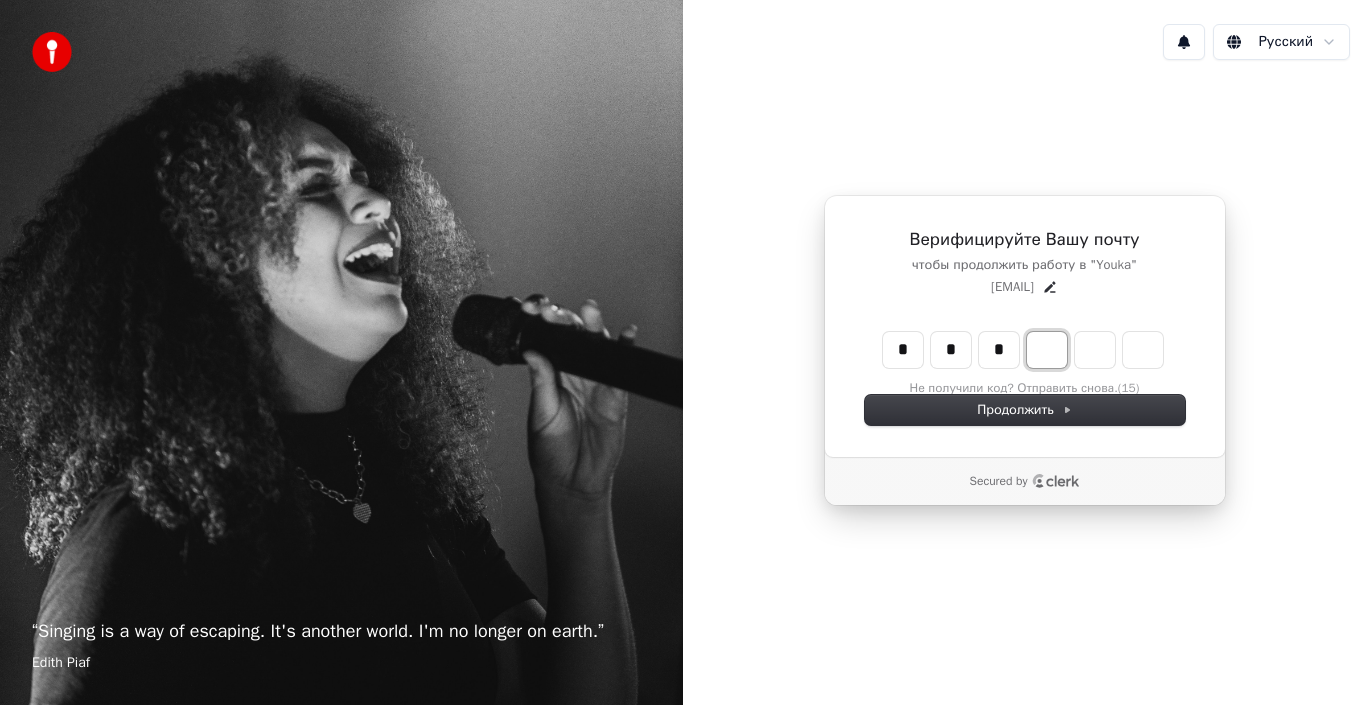 type on "***" 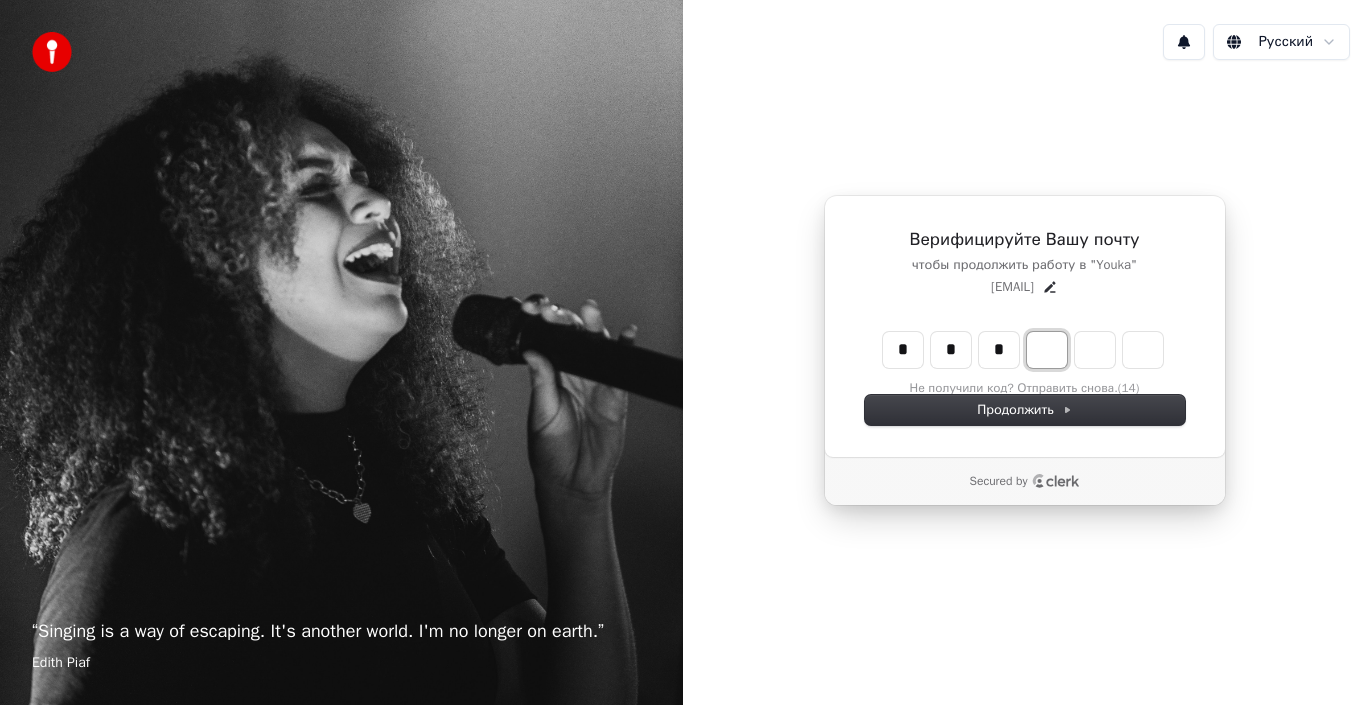 type on "*" 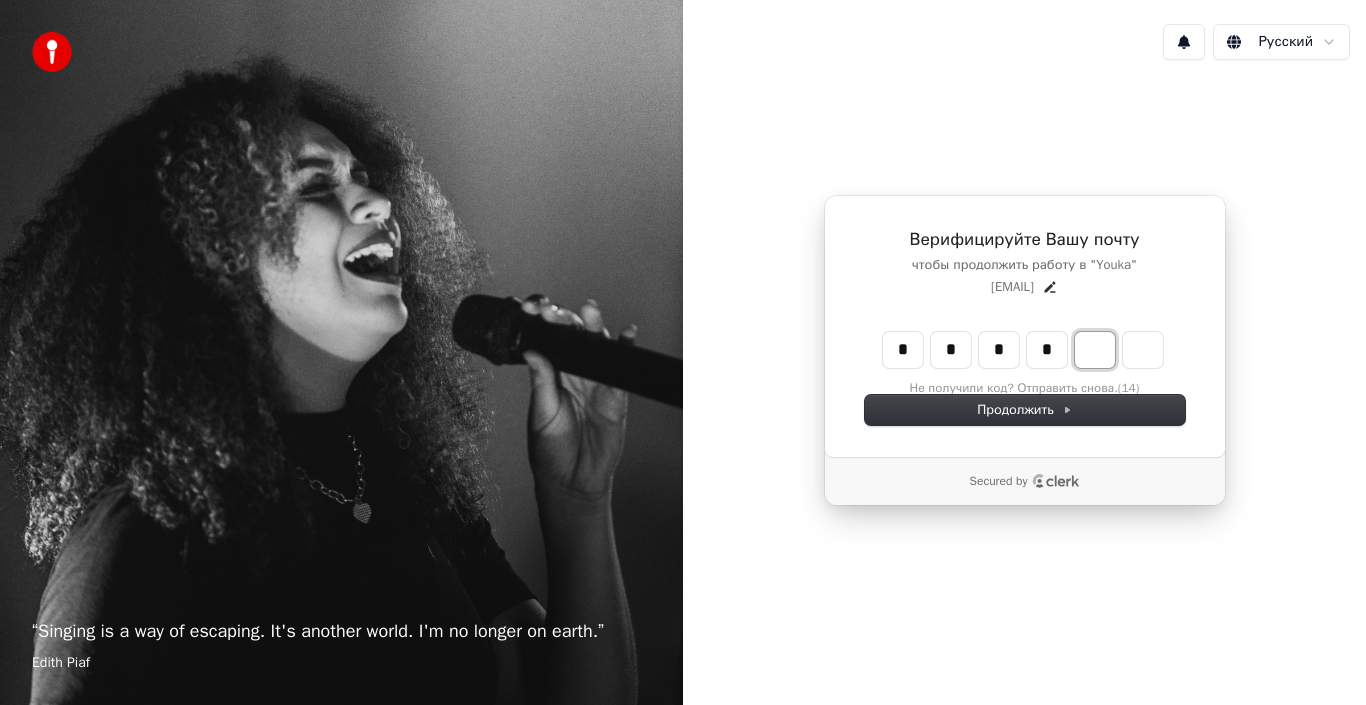 type on "****" 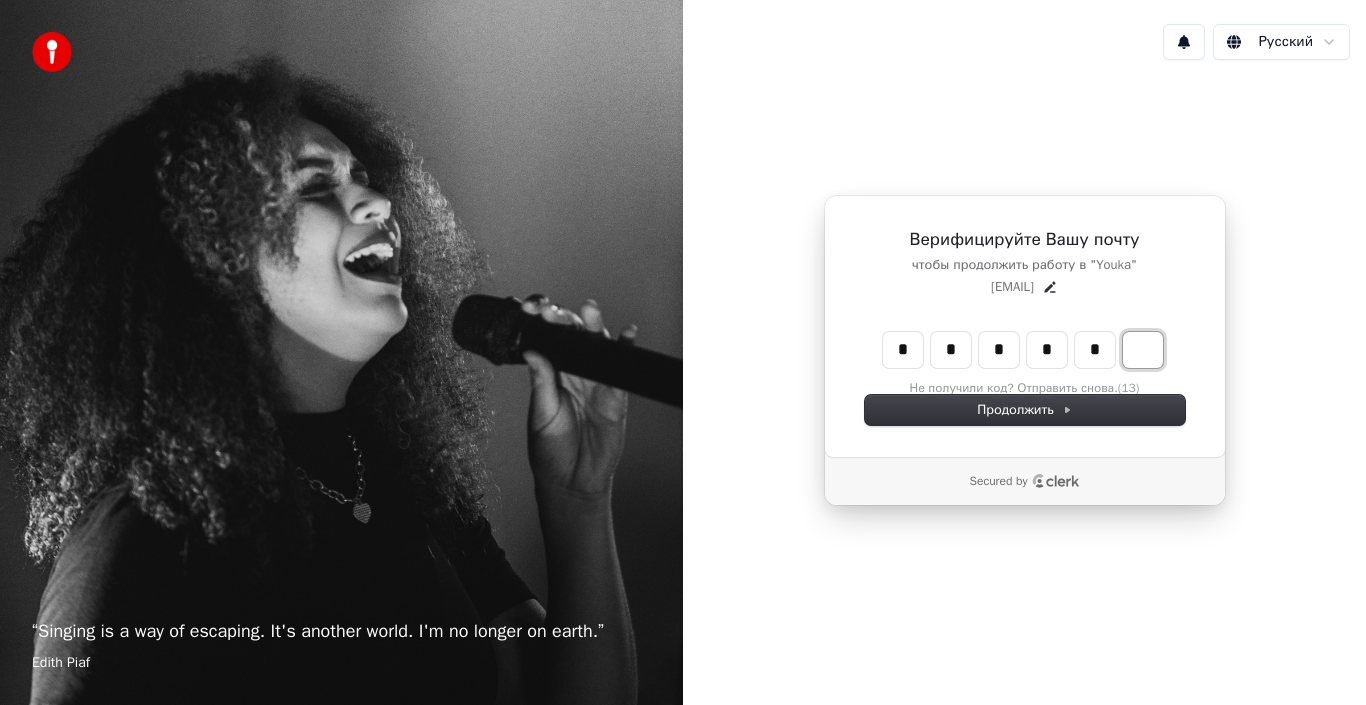 type on "******" 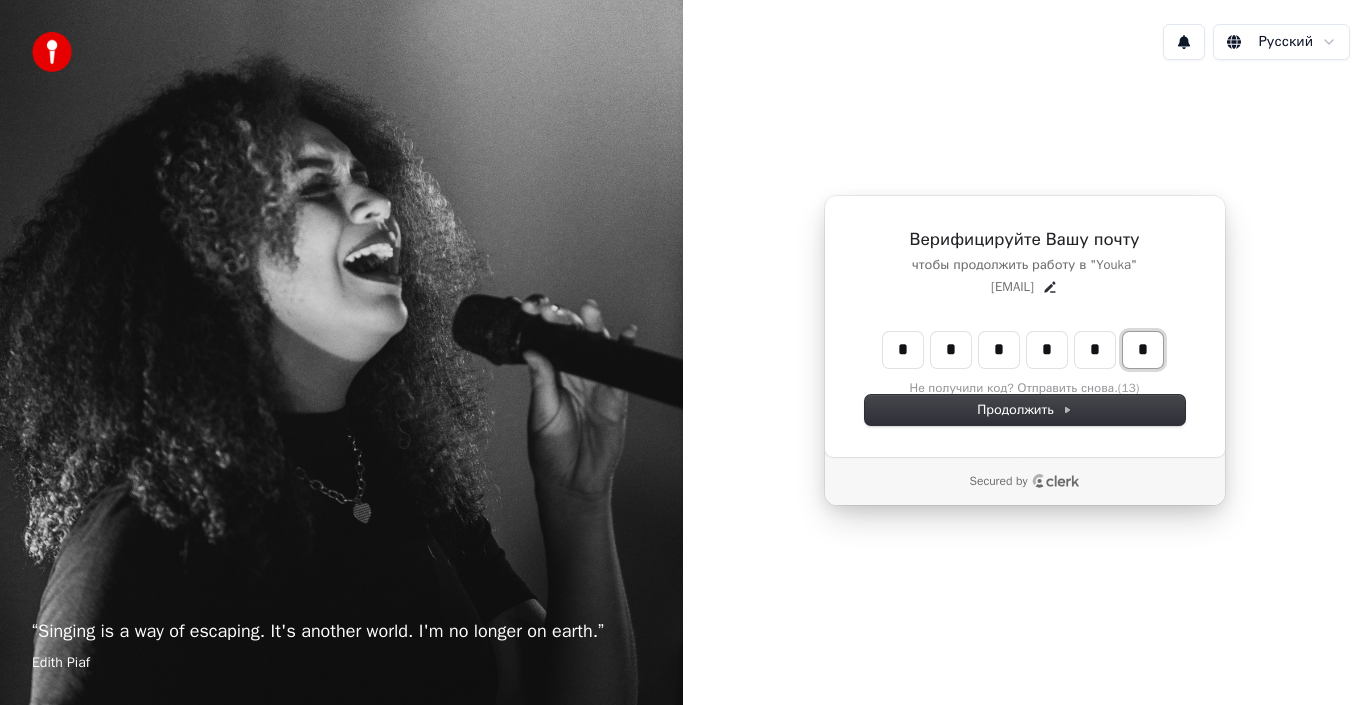 type on "*" 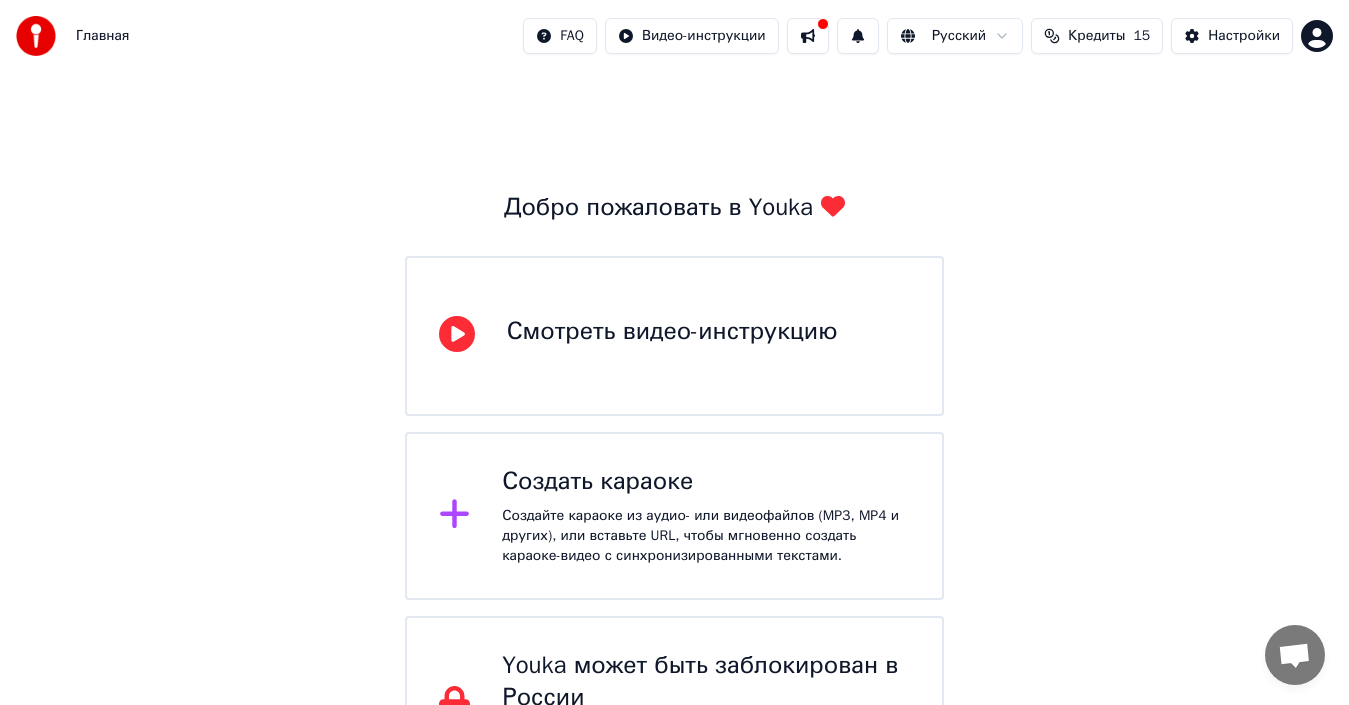 click 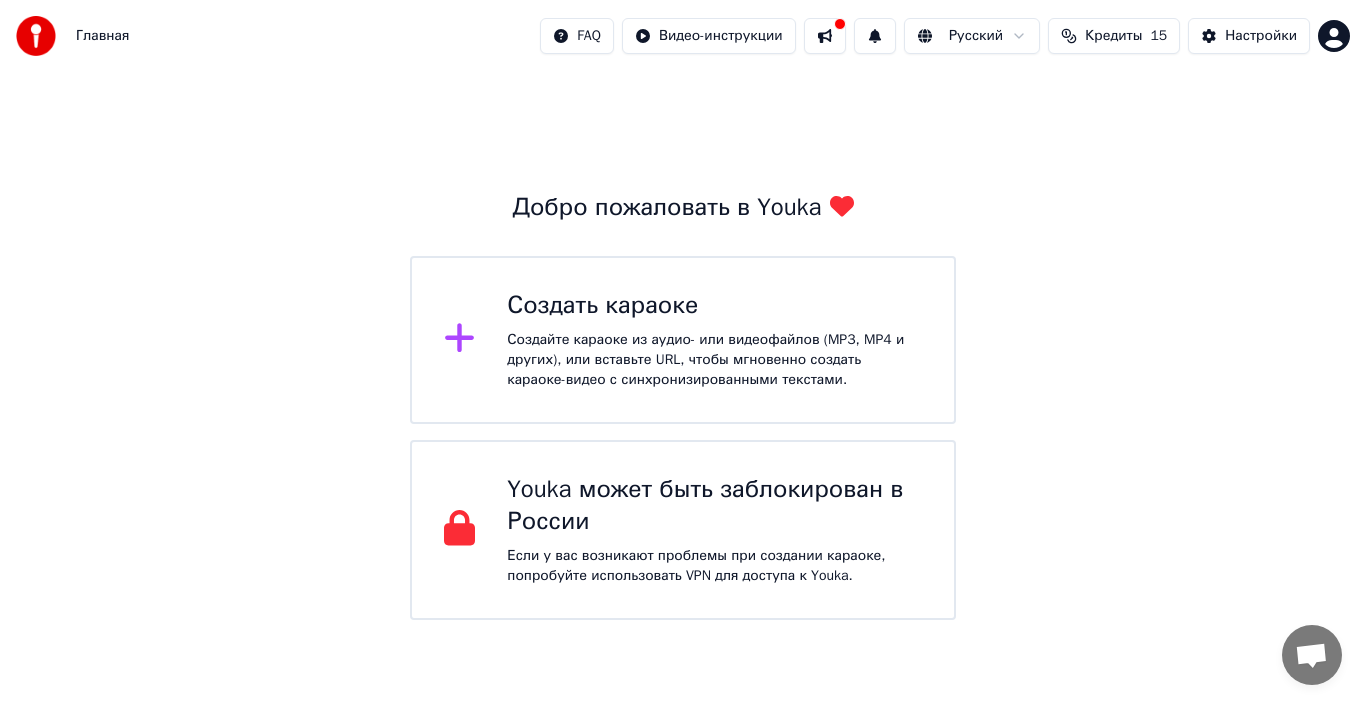 click on "Если у вас возникают проблемы при создании караоке, попробуйте использовать VPN для доступа к Youka." at bounding box center [714, 566] 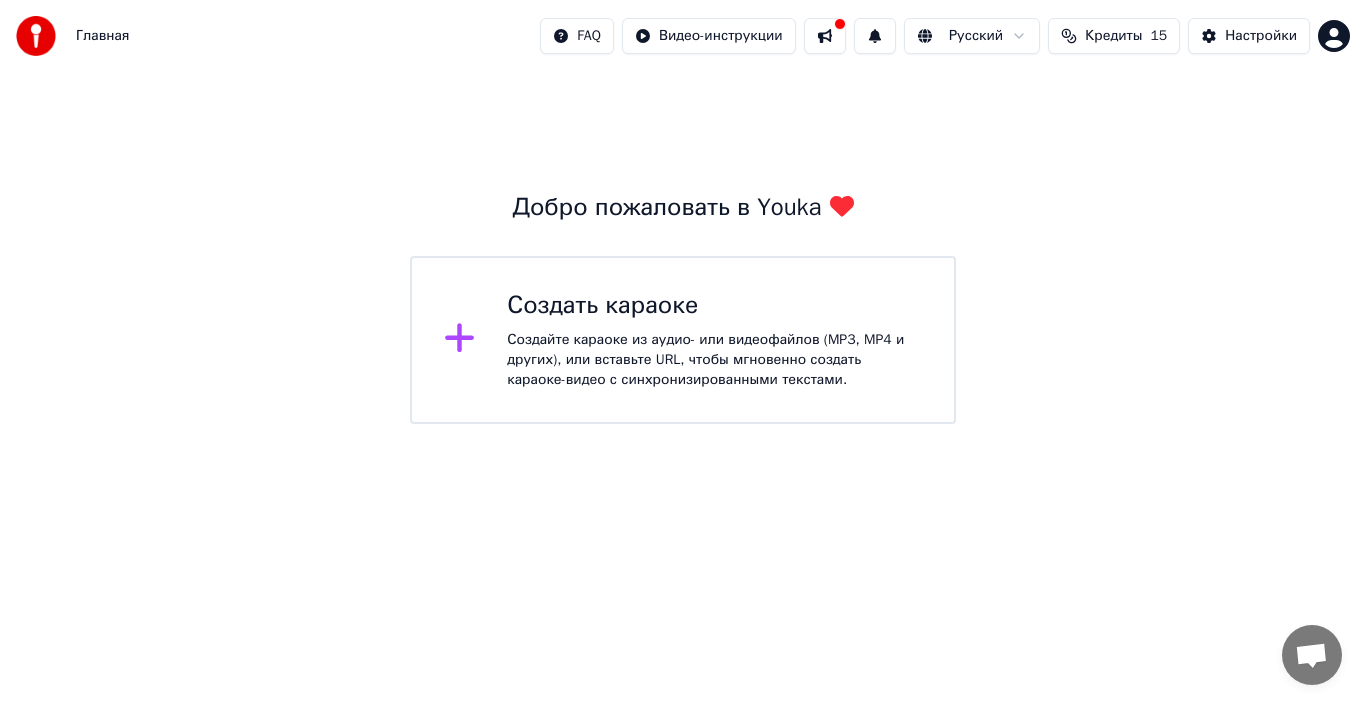 click on "Создайте караоке из аудио- или видеофайлов (MP3, MP4 и других), или вставьте URL, чтобы мгновенно создать караоке-видео с синхронизированными текстами." at bounding box center [714, 360] 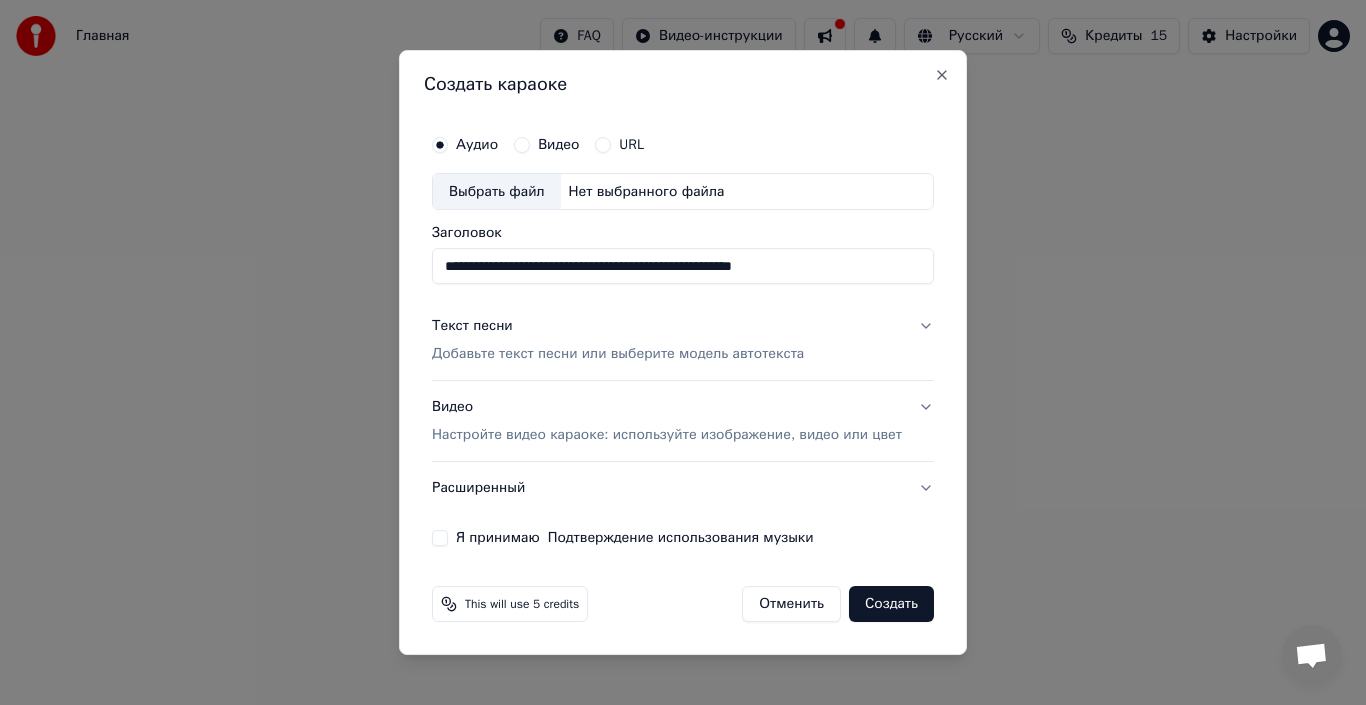 type on "**********" 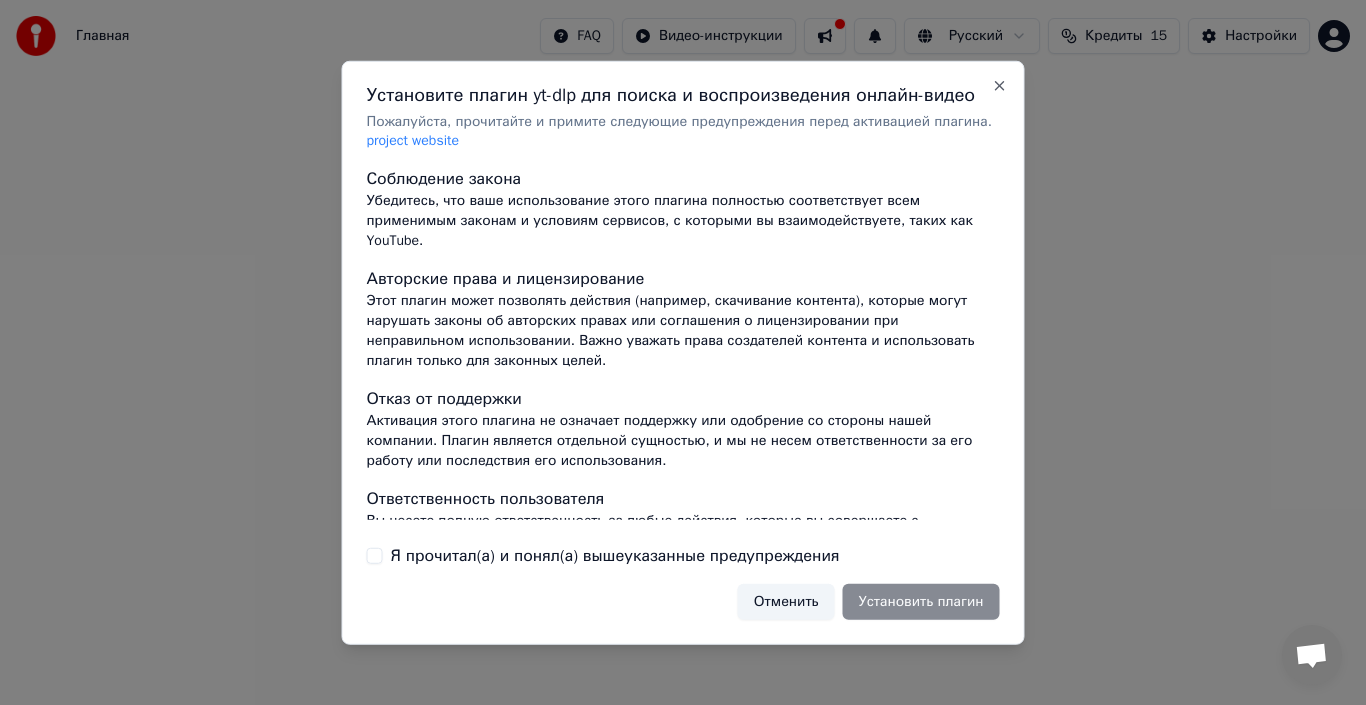 click on "Отменить Установить плагин" at bounding box center (869, 602) 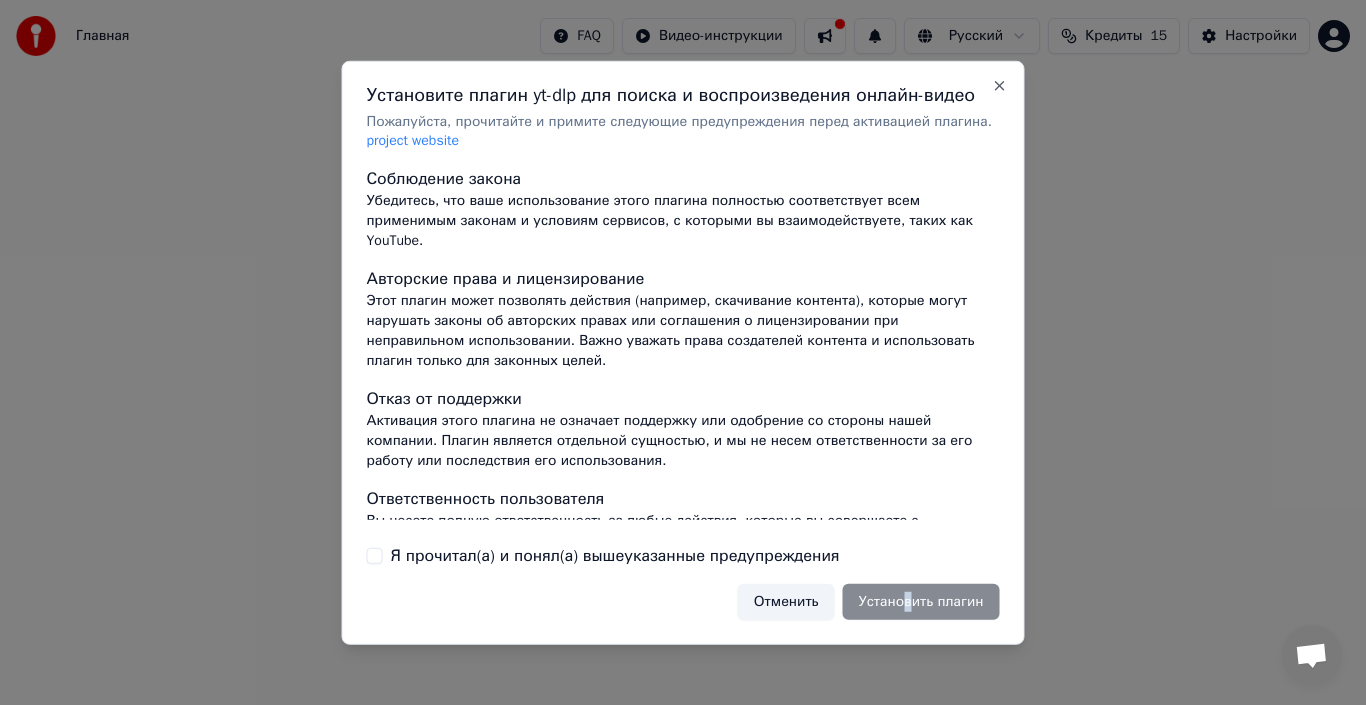 click on "Я прочитал(а) и понял(а) вышеуказанные предупреждения" at bounding box center [375, 556] 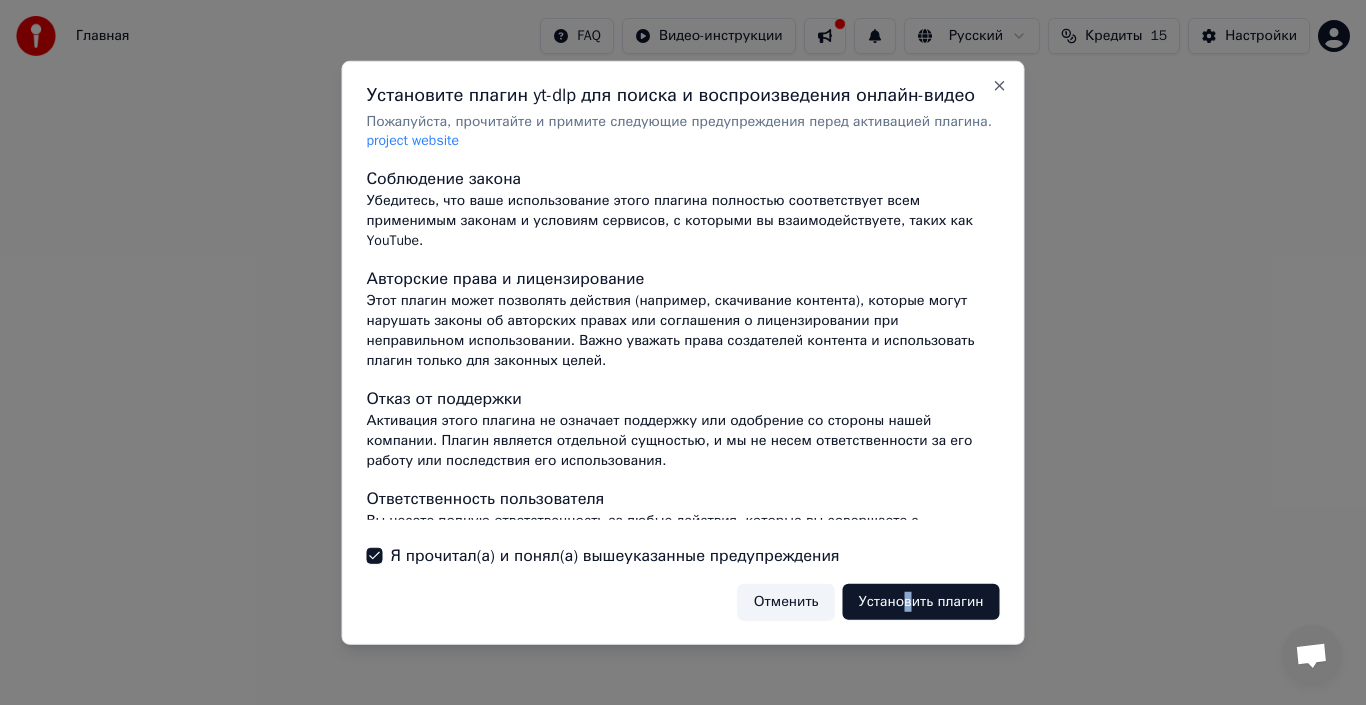 click on "Установить плагин" at bounding box center [921, 602] 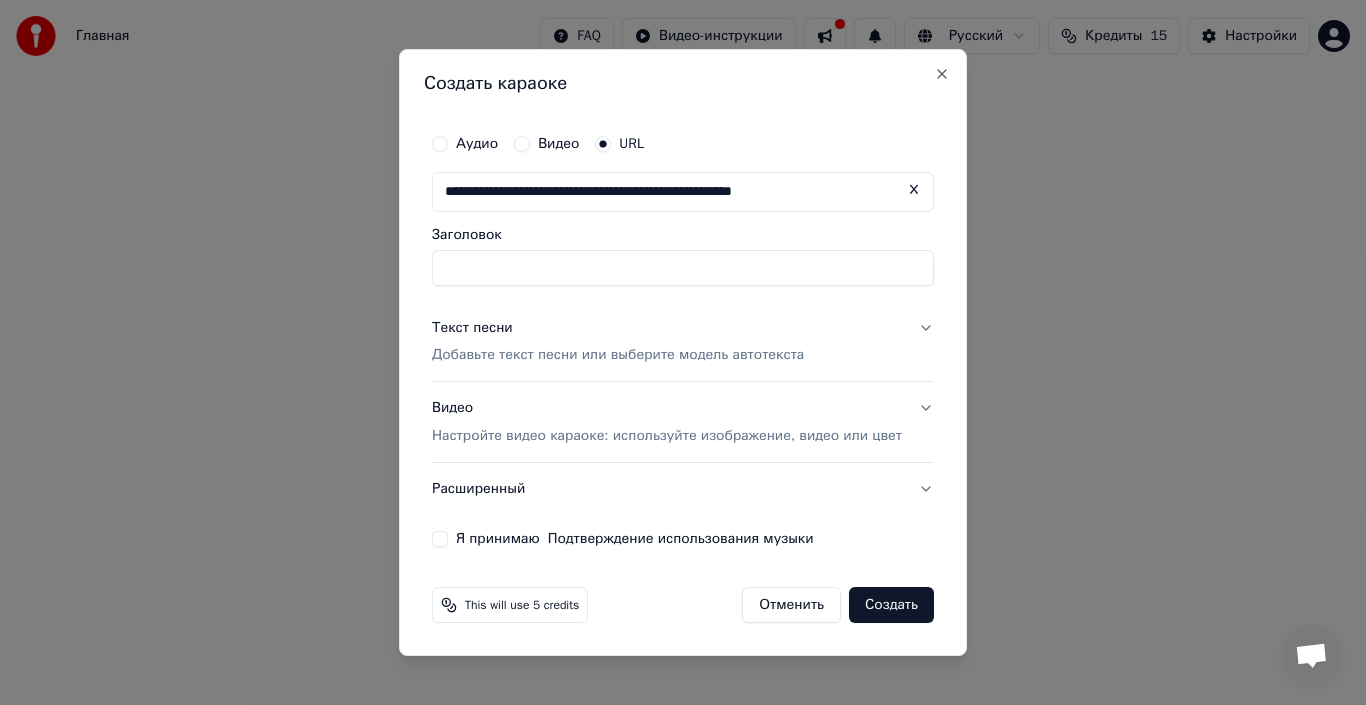 type on "**********" 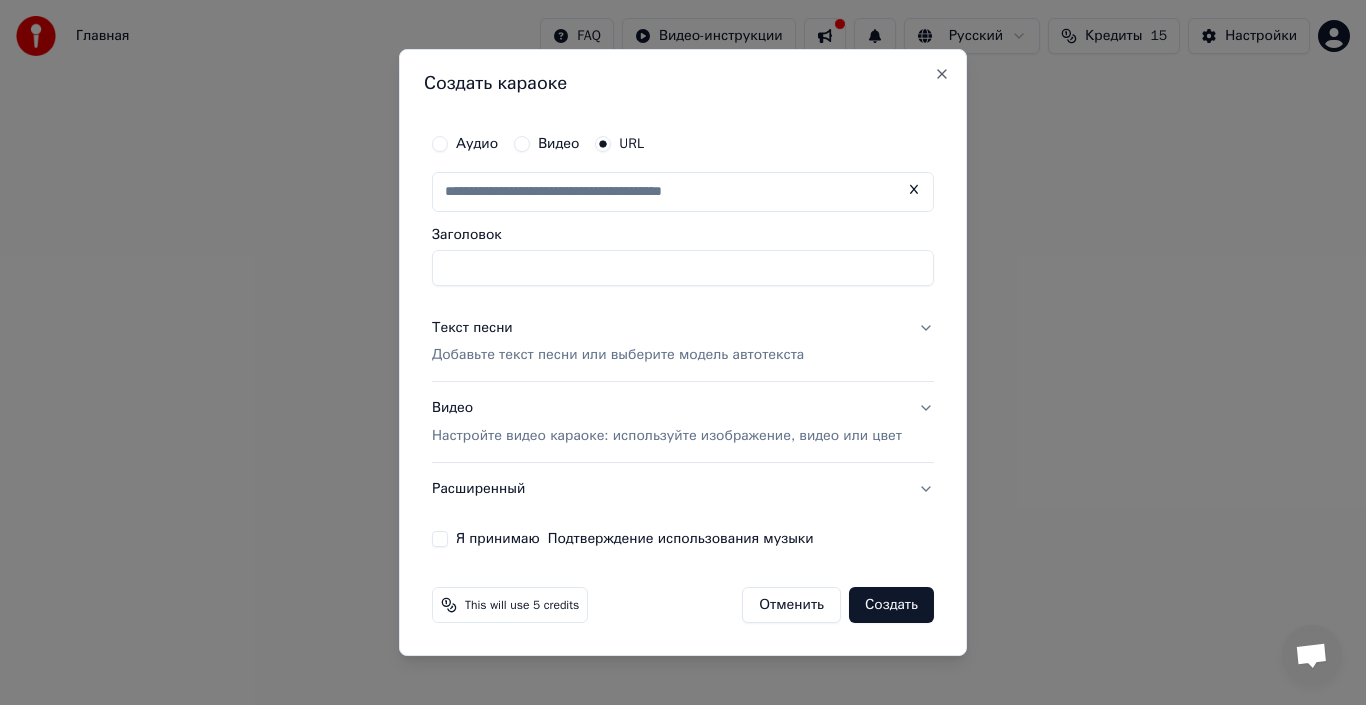 click on "Создать" at bounding box center (891, 605) 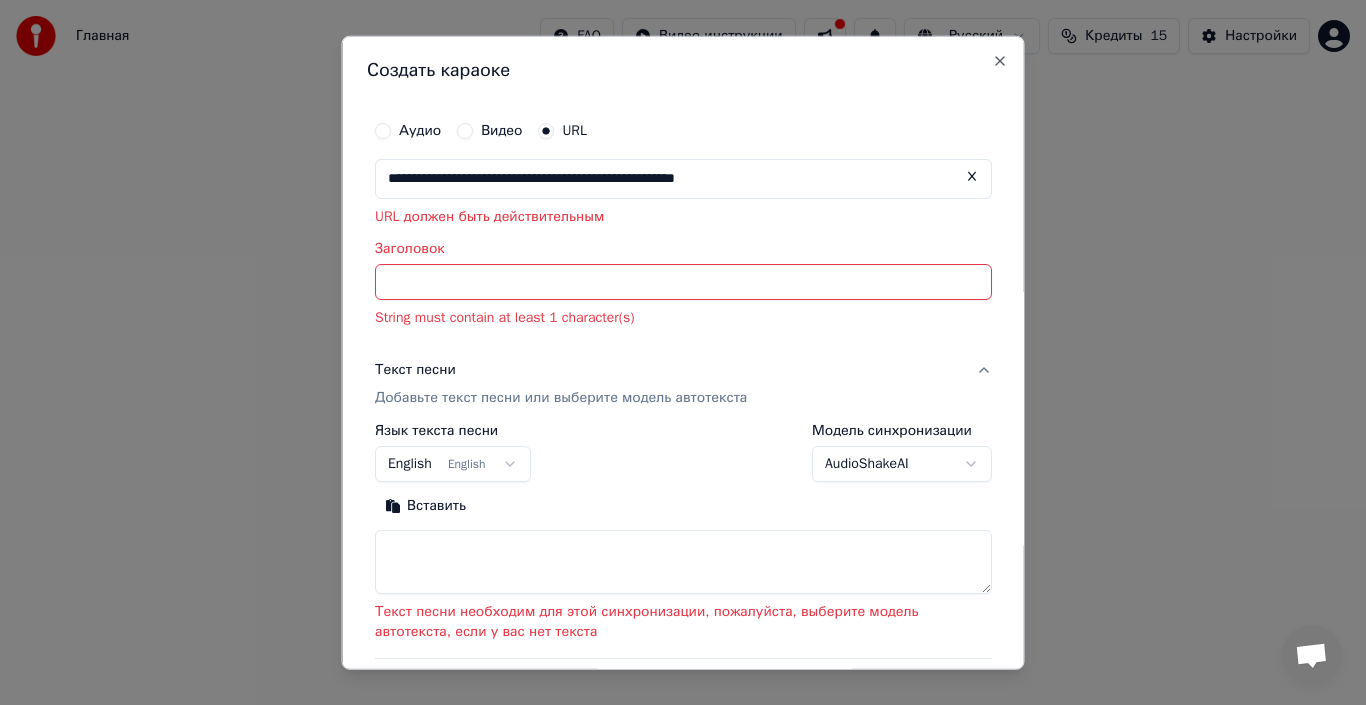 click on "Заголовок" at bounding box center [683, 282] 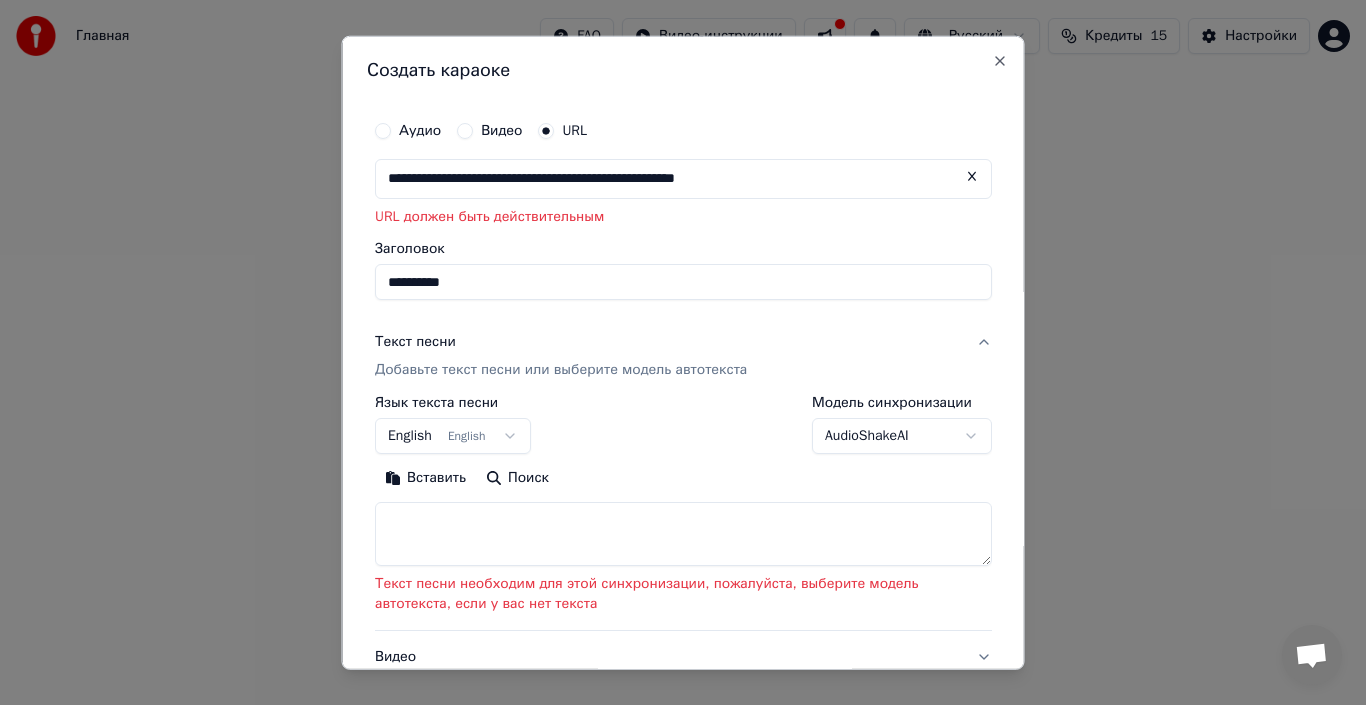 type on "**********" 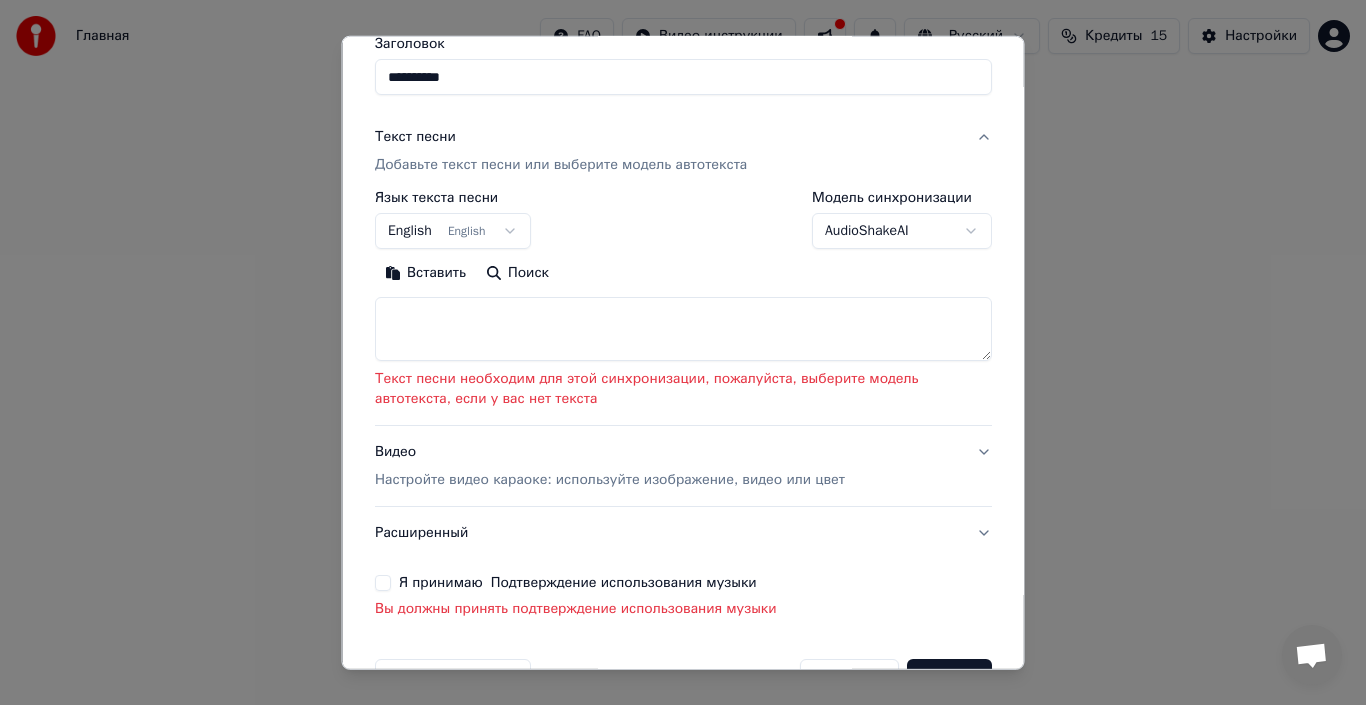 scroll, scrollTop: 208, scrollLeft: 0, axis: vertical 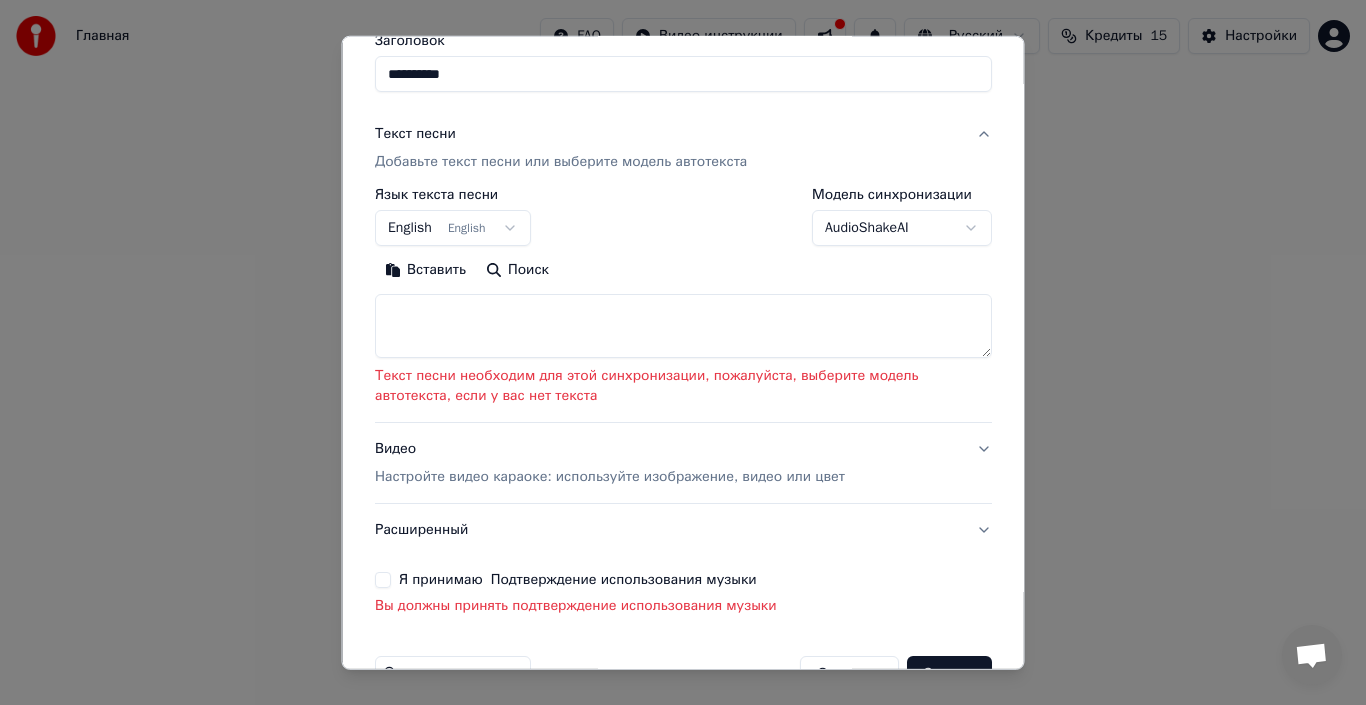 click at bounding box center (683, 326) 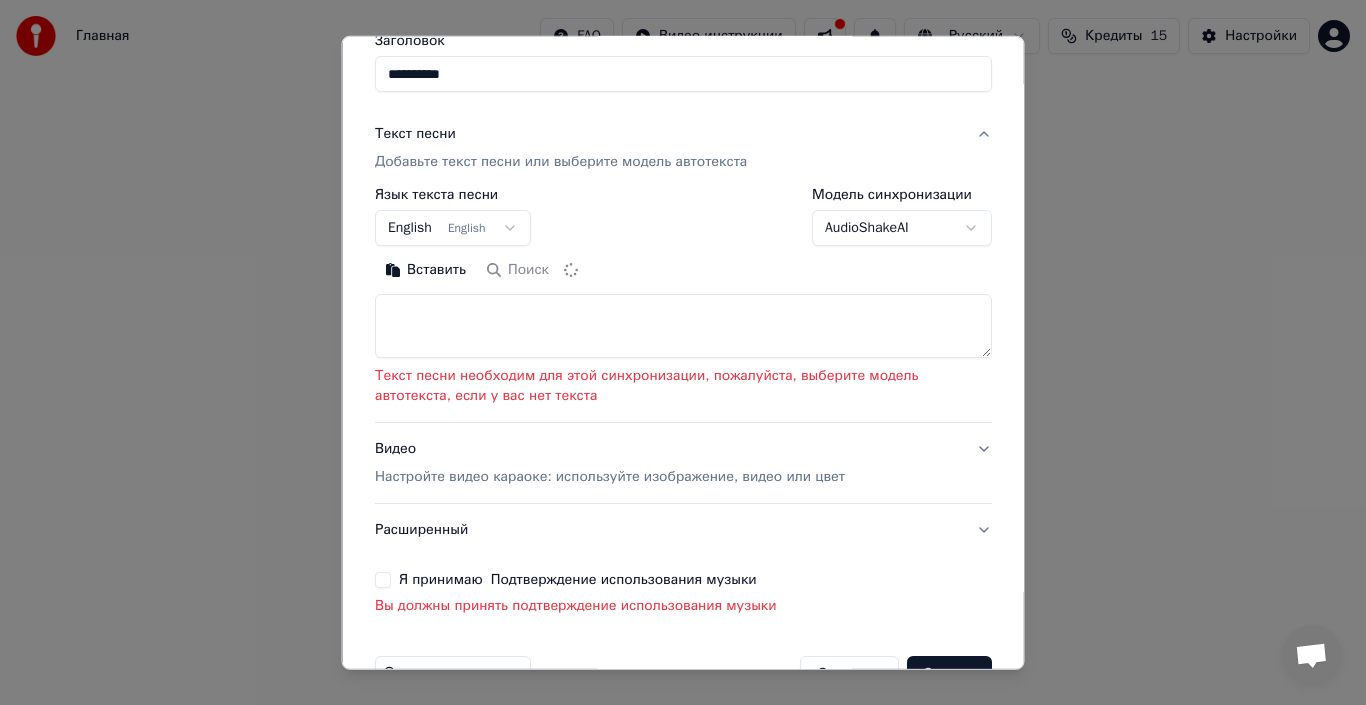 type on "**********" 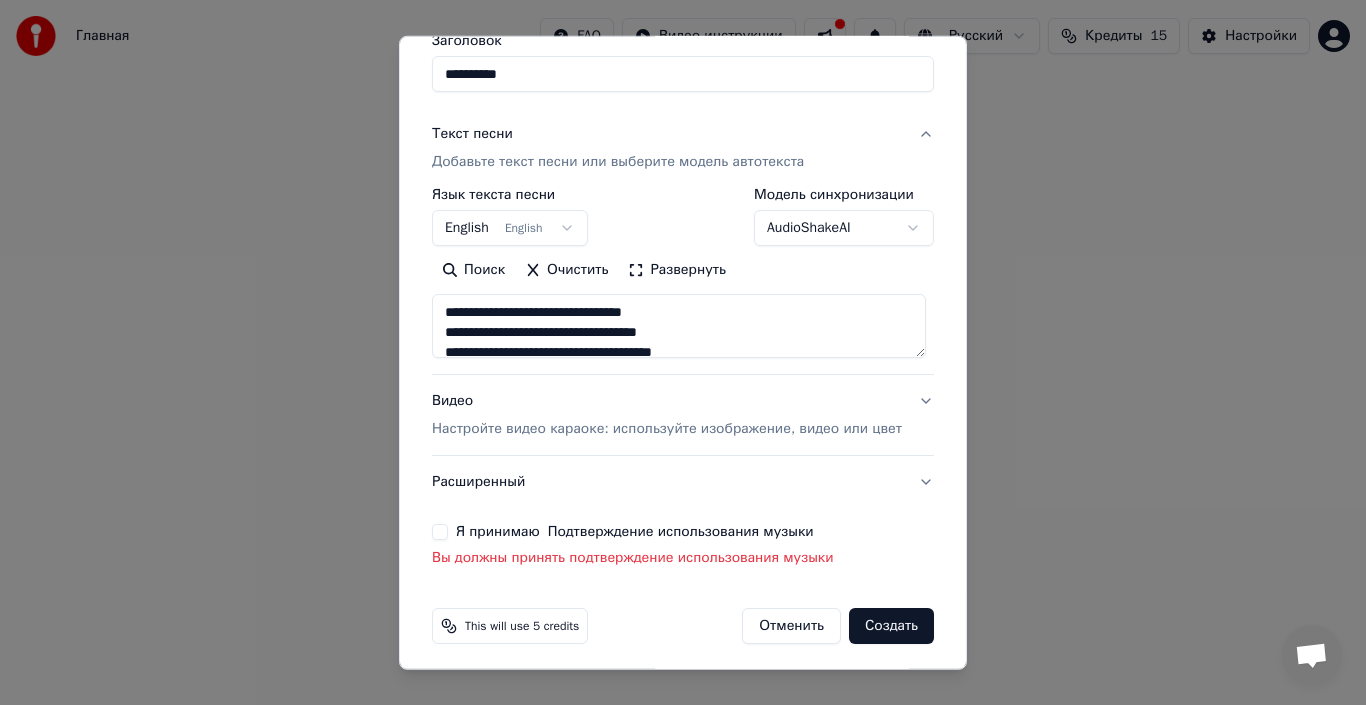 scroll, scrollTop: 215, scrollLeft: 0, axis: vertical 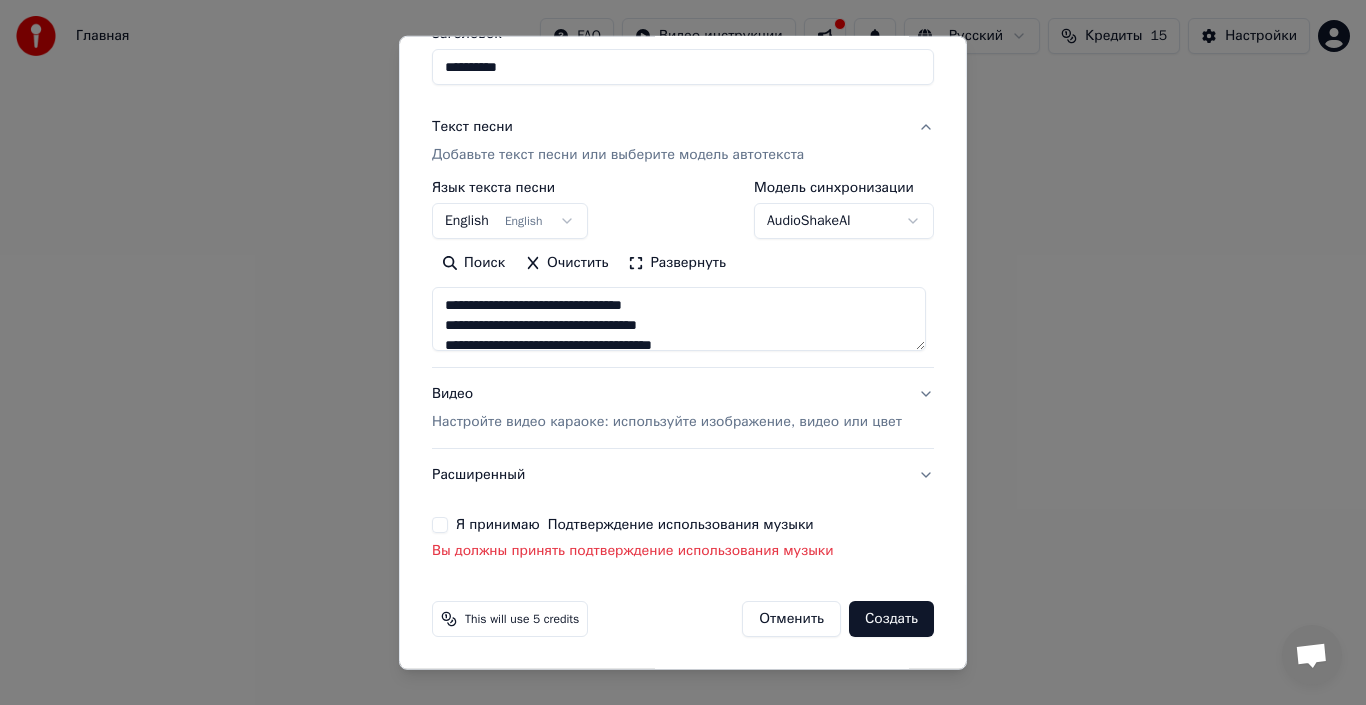 click on "Я принимаю   Подтверждение использования музыки" at bounding box center (440, 525) 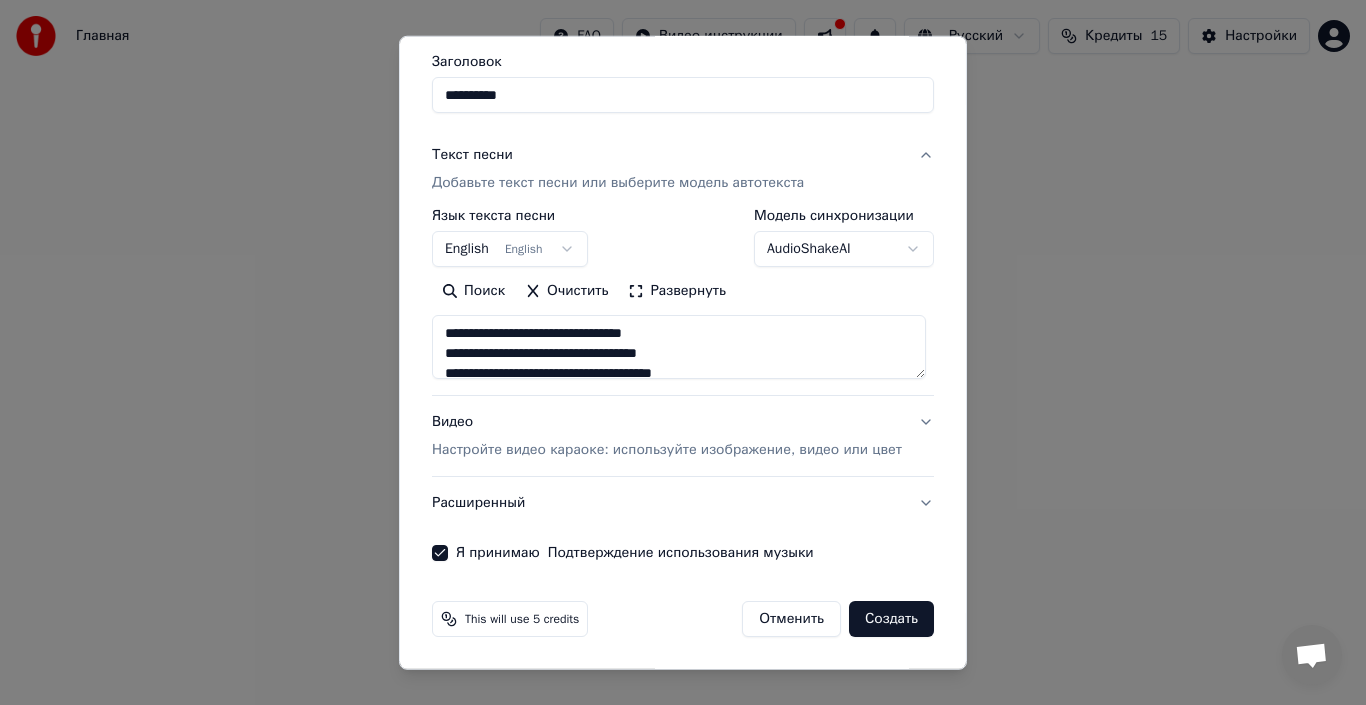 scroll, scrollTop: 187, scrollLeft: 0, axis: vertical 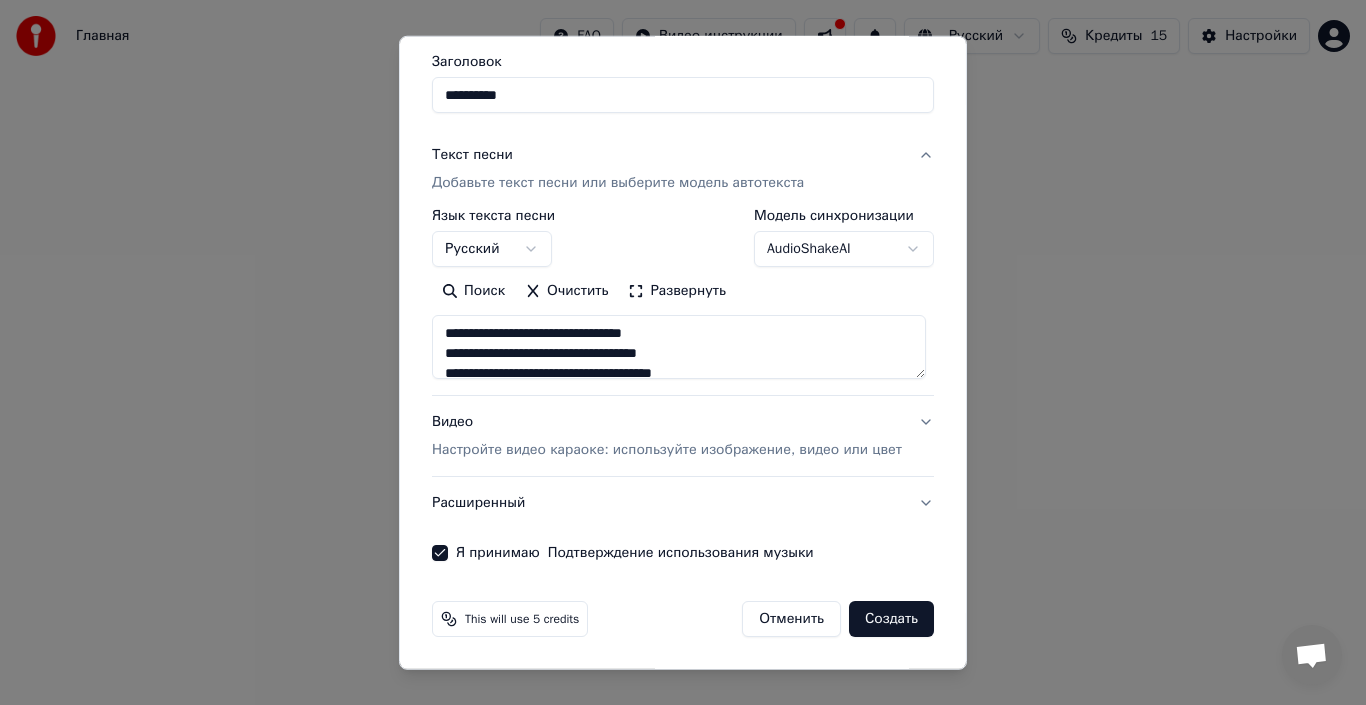 click on "Создать" at bounding box center [891, 619] 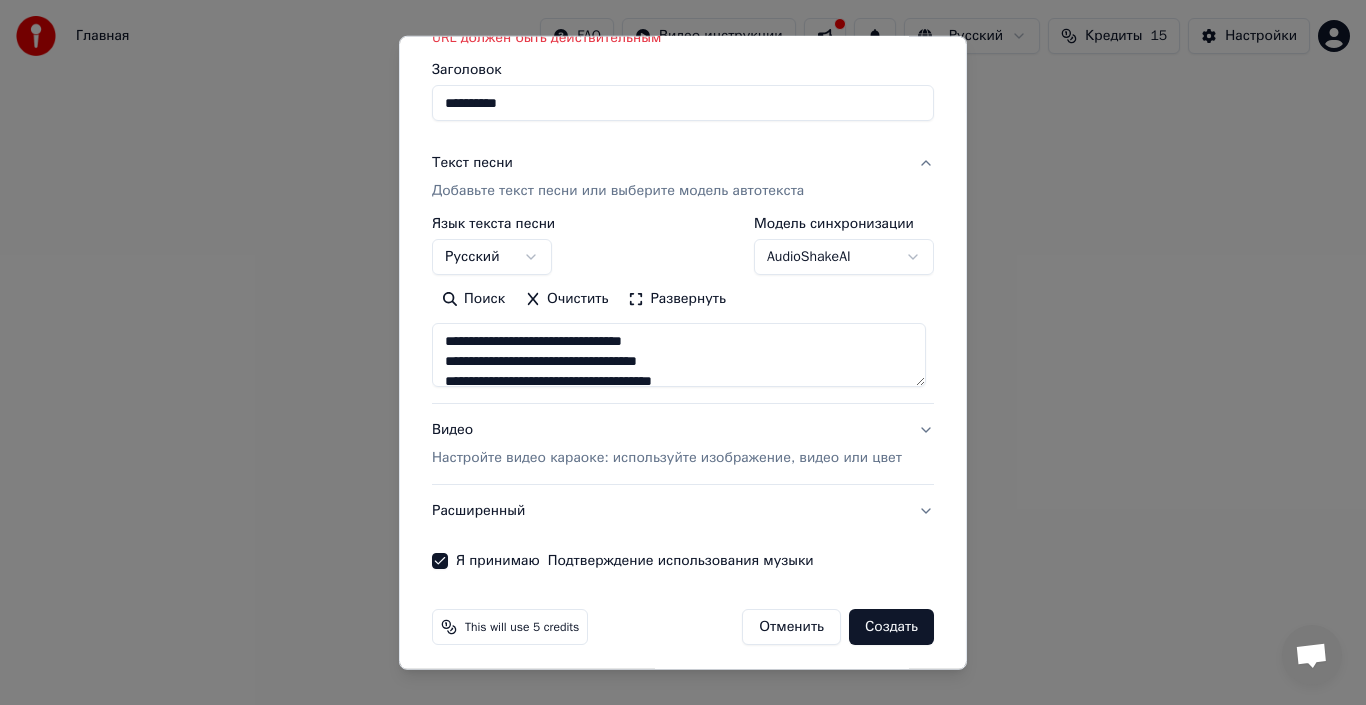 scroll, scrollTop: 187, scrollLeft: 0, axis: vertical 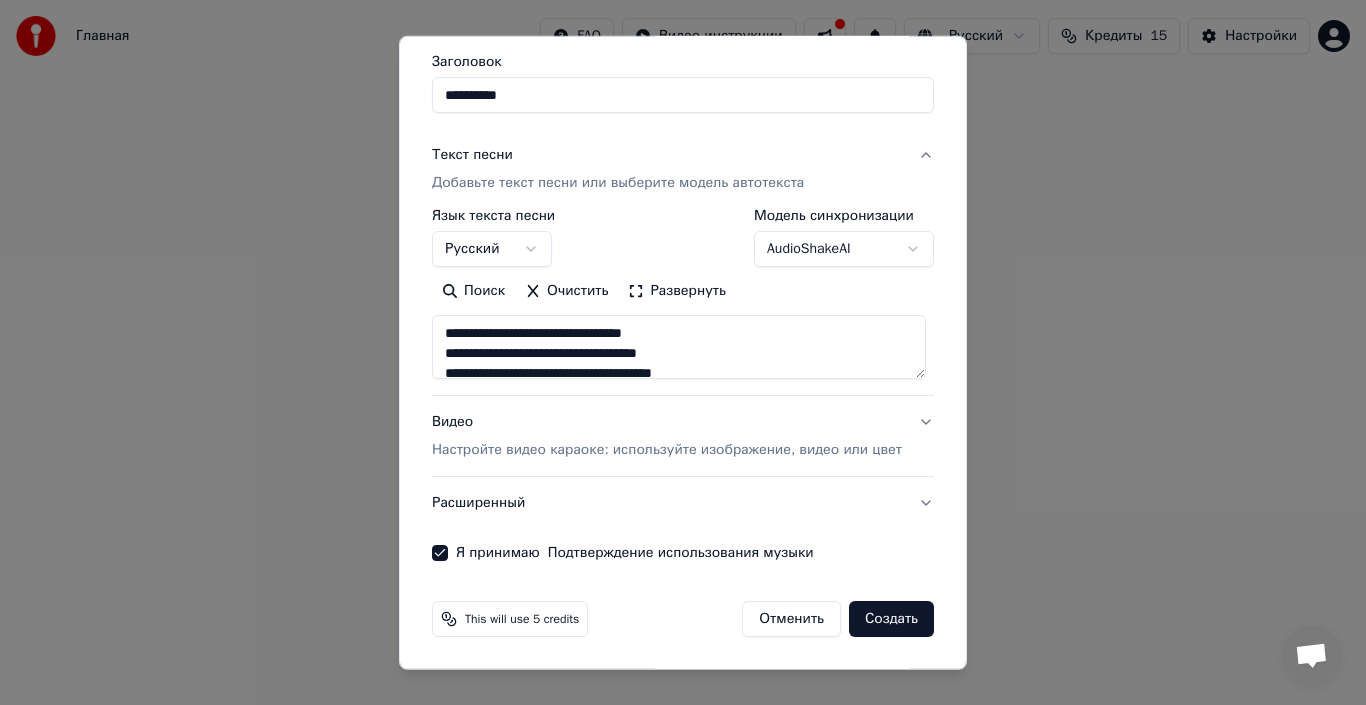 click on "Создать" at bounding box center (891, 619) 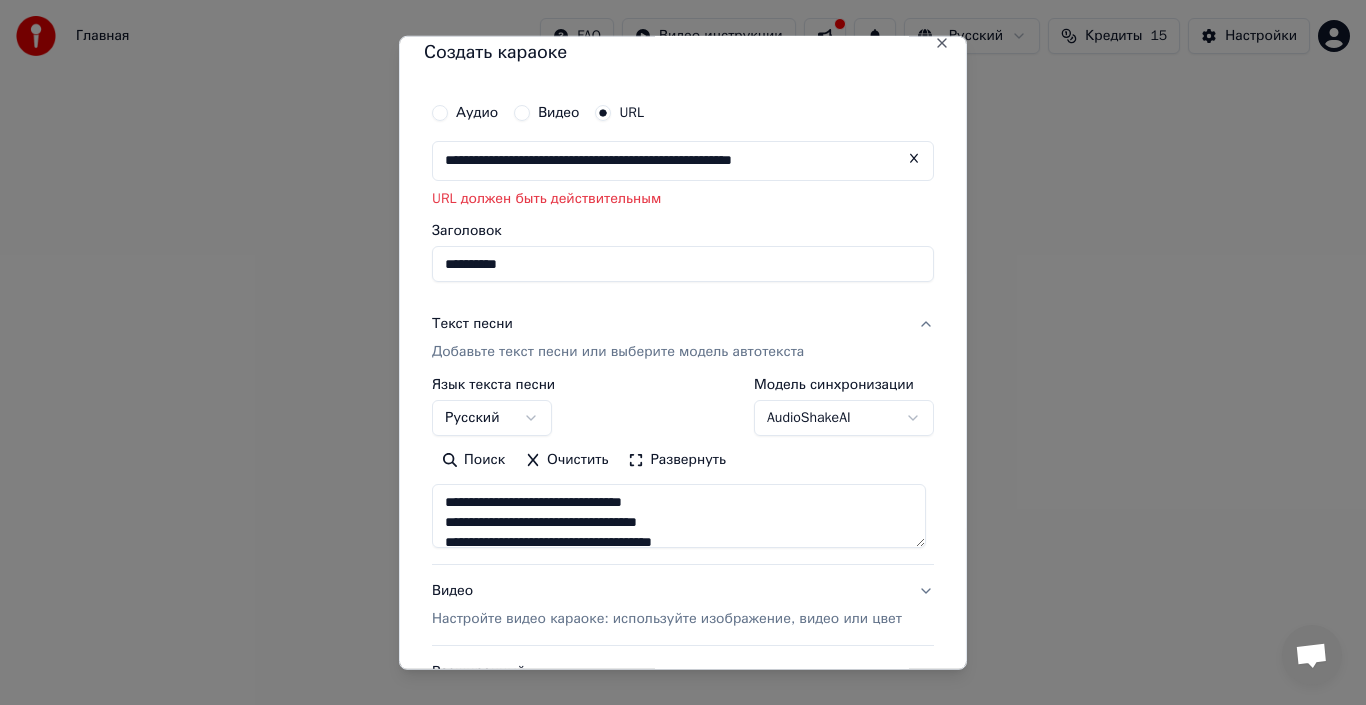scroll, scrollTop: 0, scrollLeft: 0, axis: both 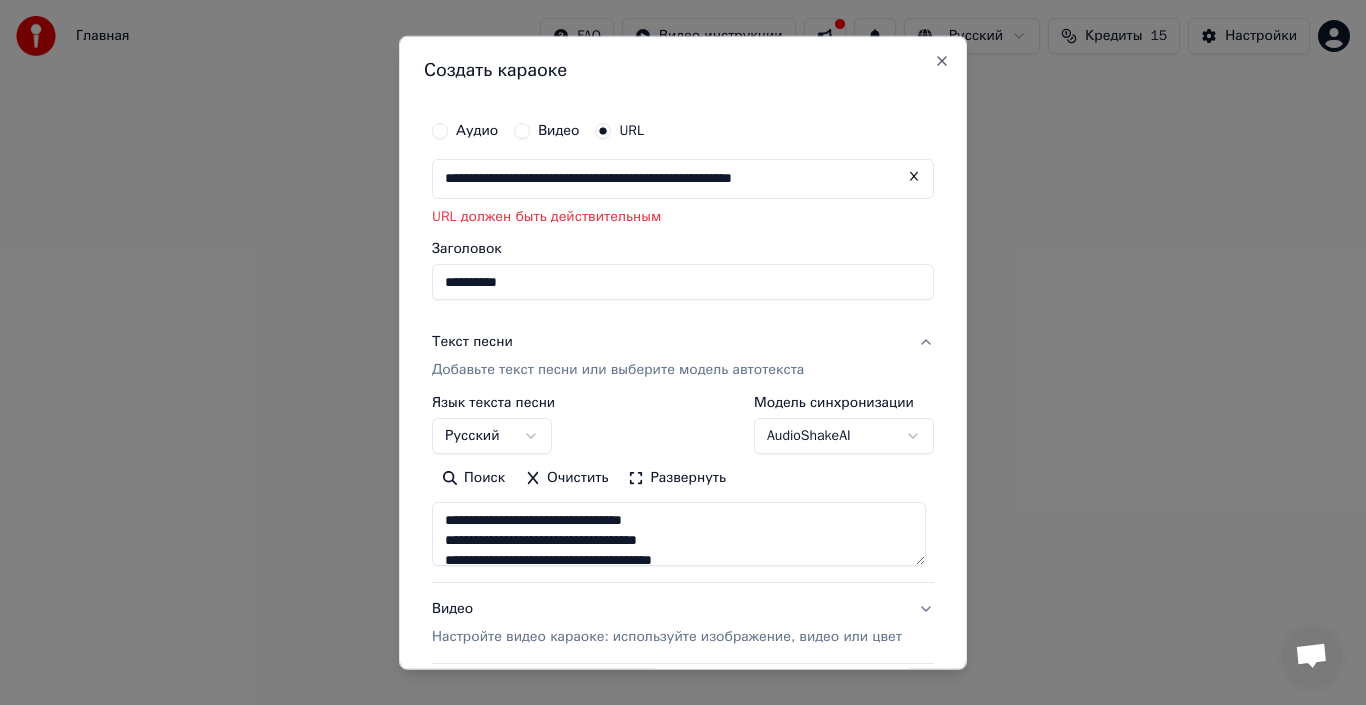 click on "**********" at bounding box center (683, 178) 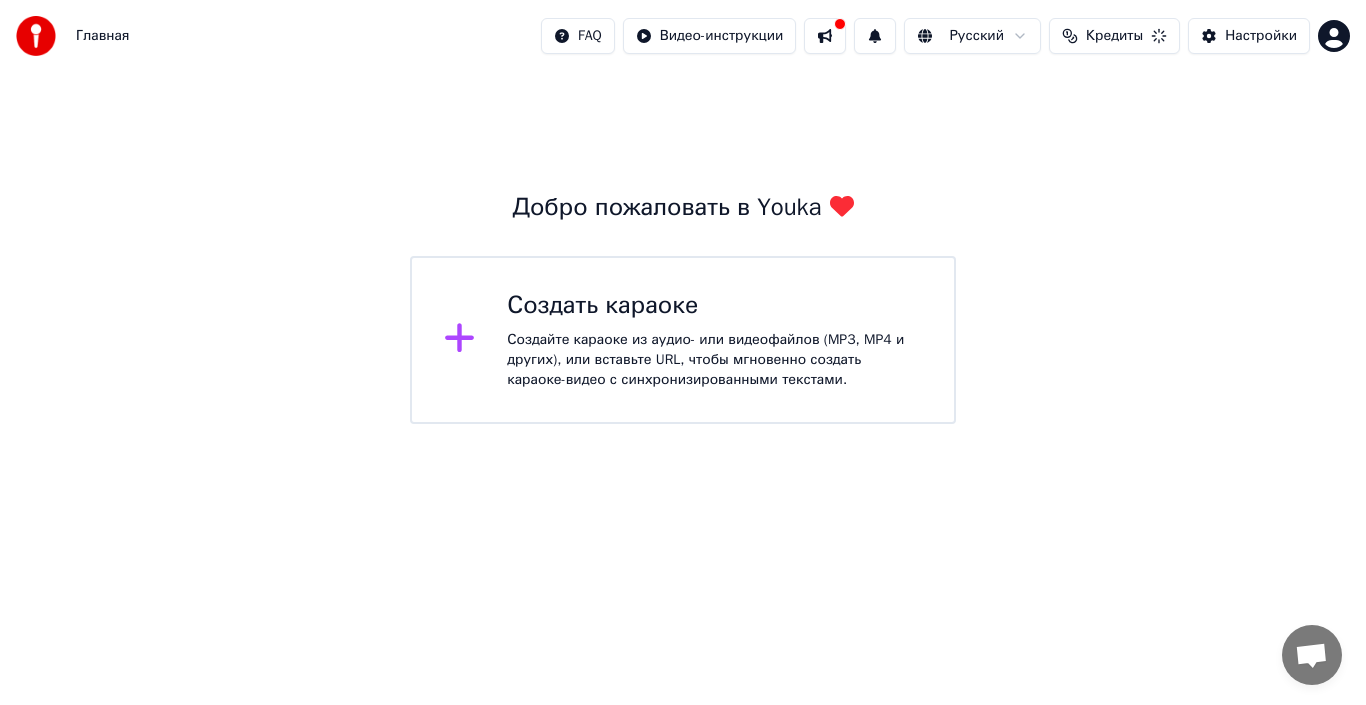 scroll, scrollTop: 0, scrollLeft: 0, axis: both 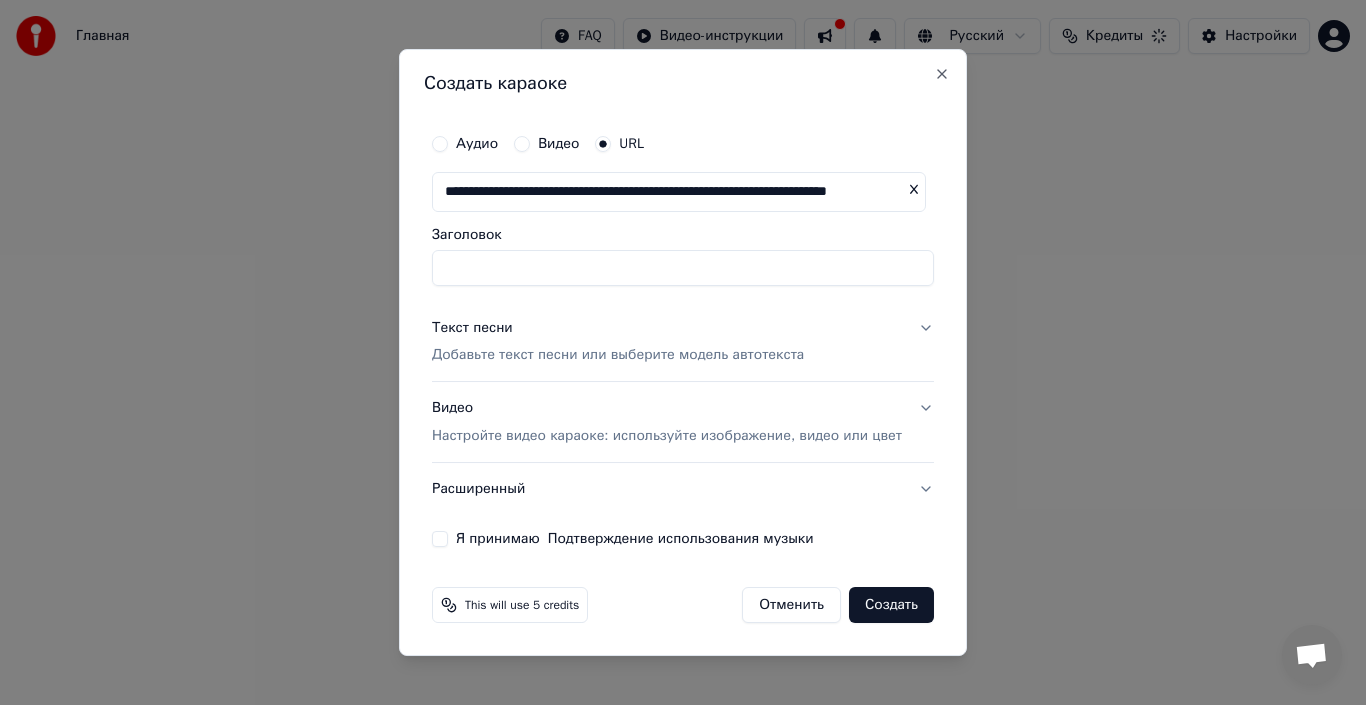 type on "**********" 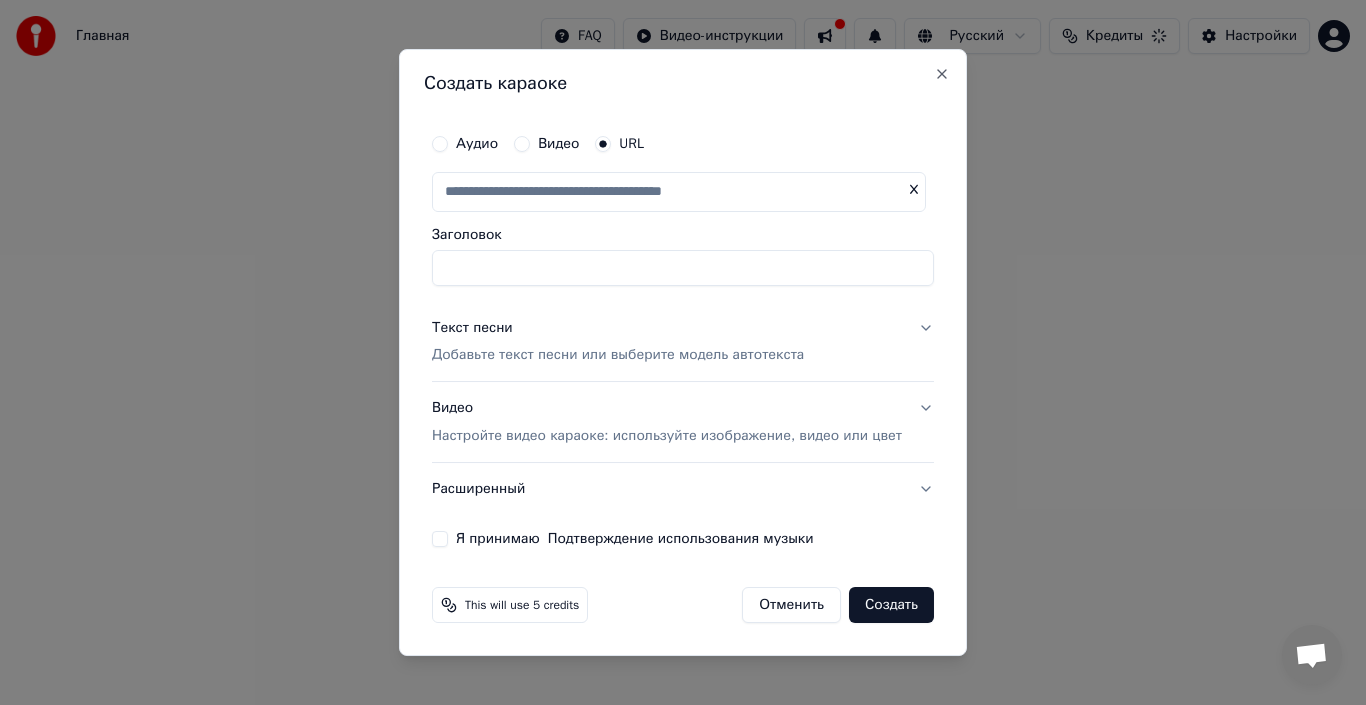 scroll, scrollTop: 0, scrollLeft: 0, axis: both 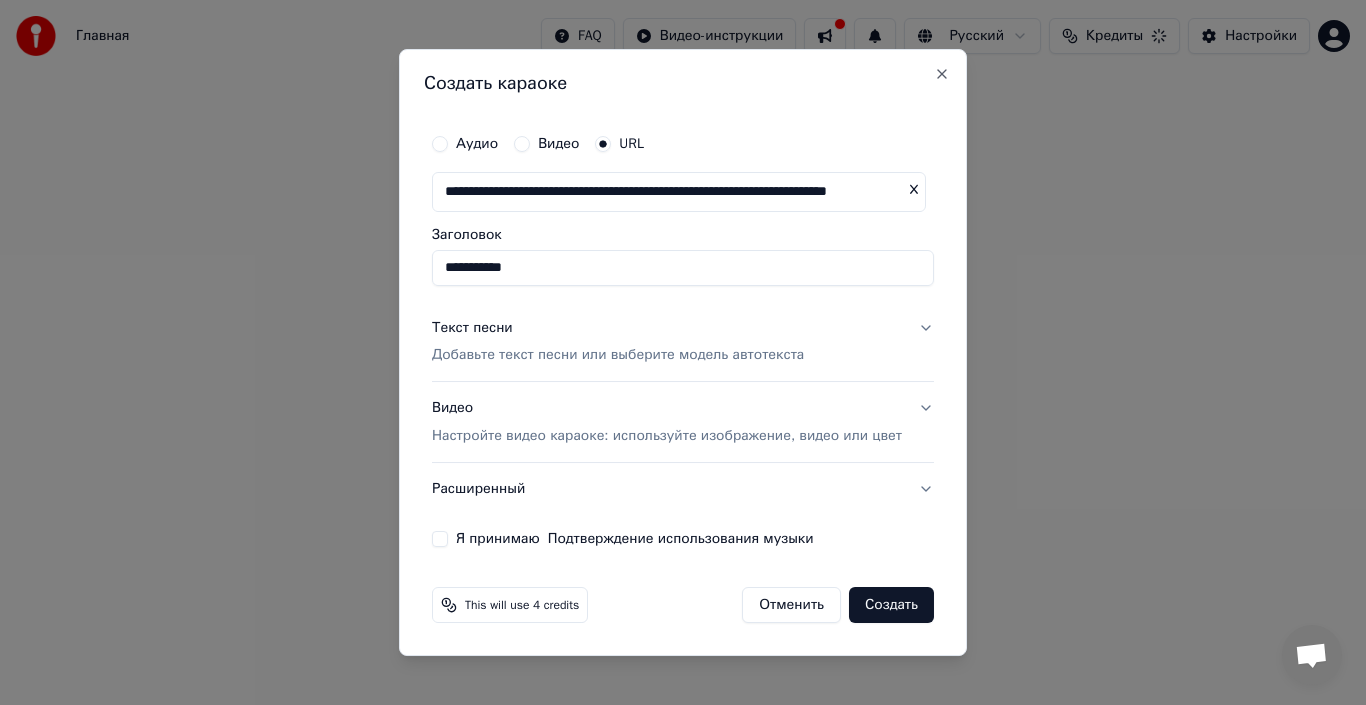 type on "**********" 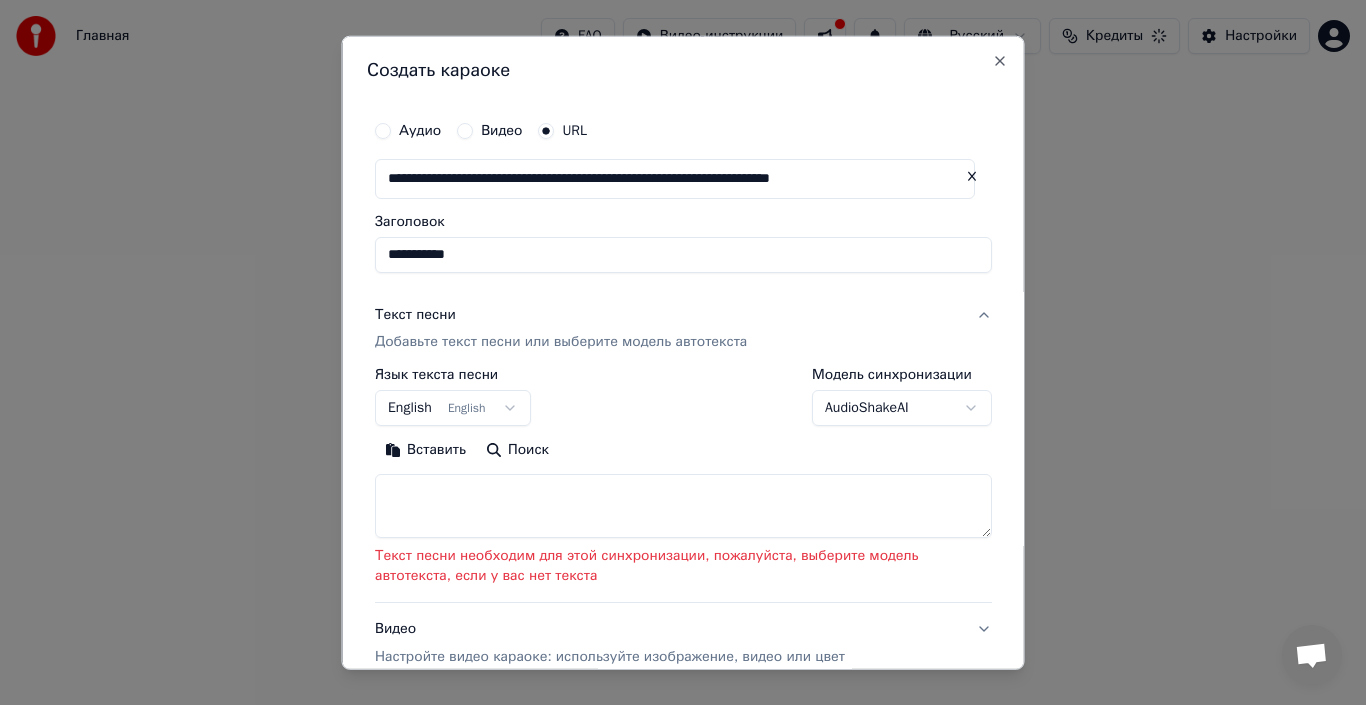 click at bounding box center [683, 506] 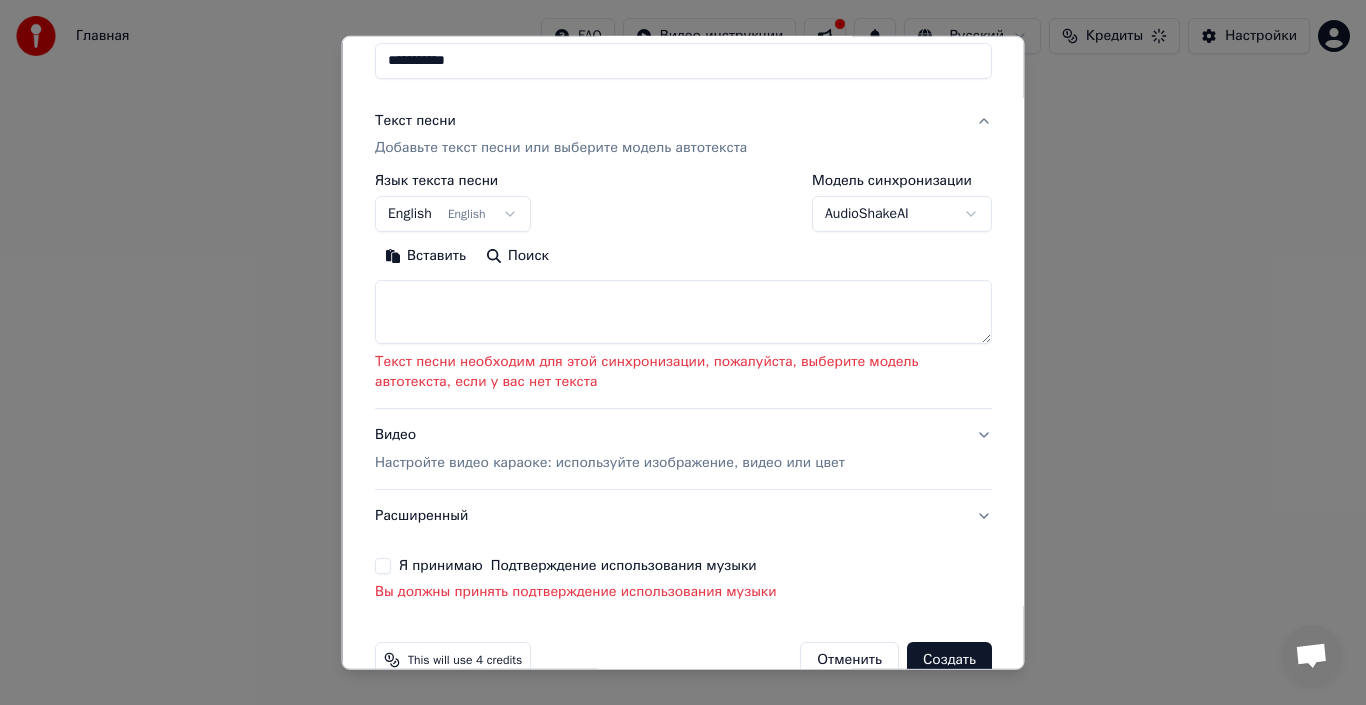 scroll, scrollTop: 202, scrollLeft: 0, axis: vertical 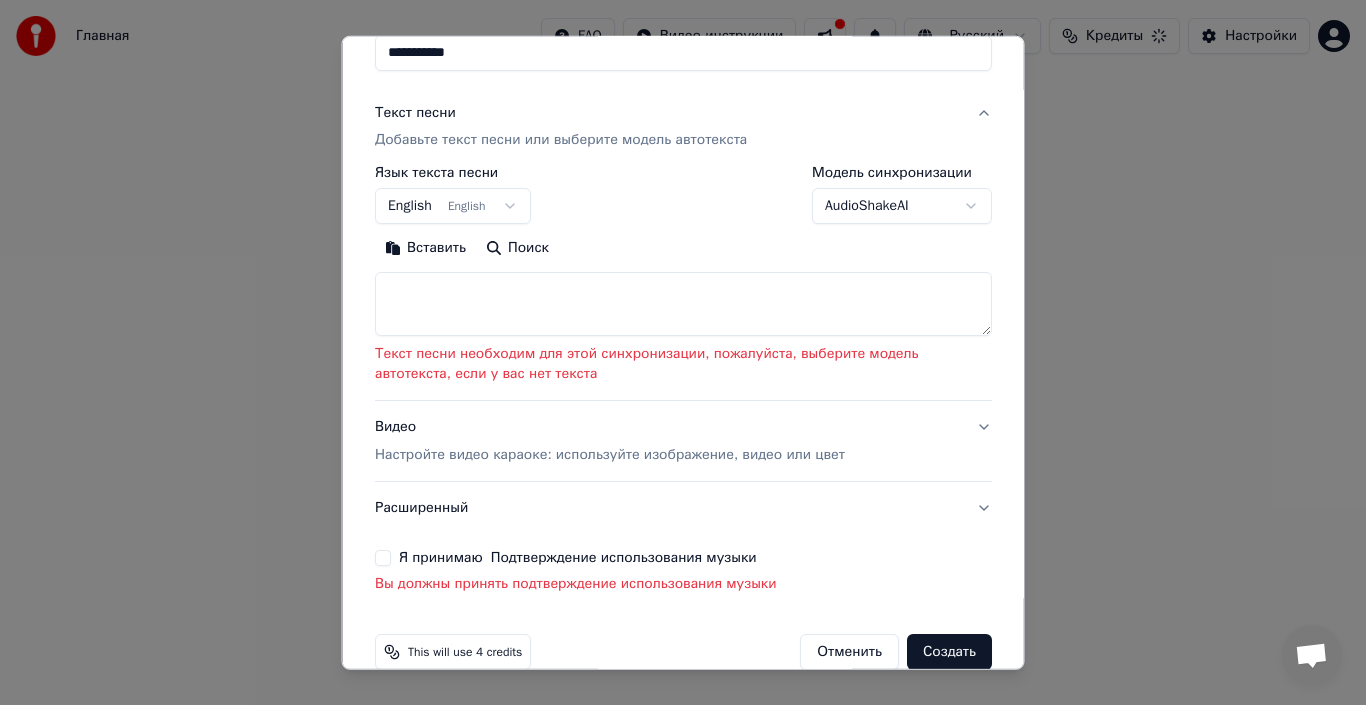 click on "Поиск" at bounding box center [516, 248] 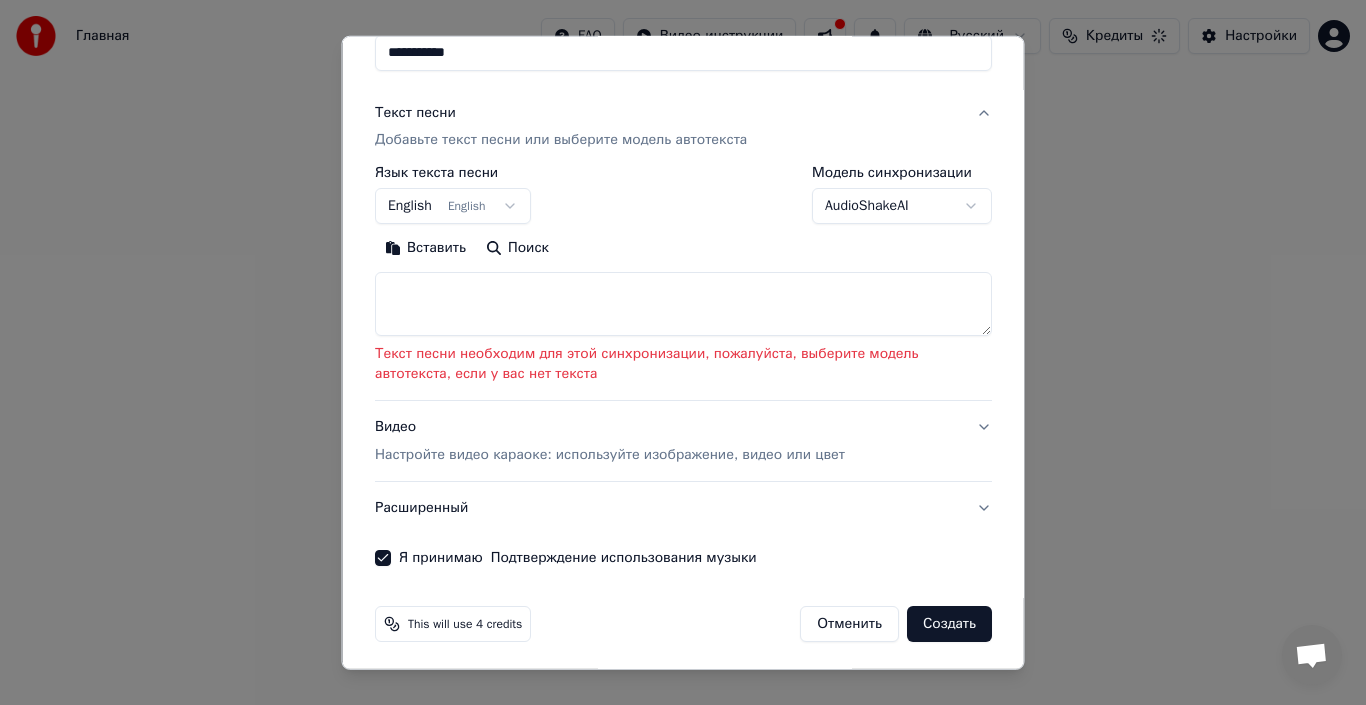 click on "Создать" at bounding box center (949, 624) 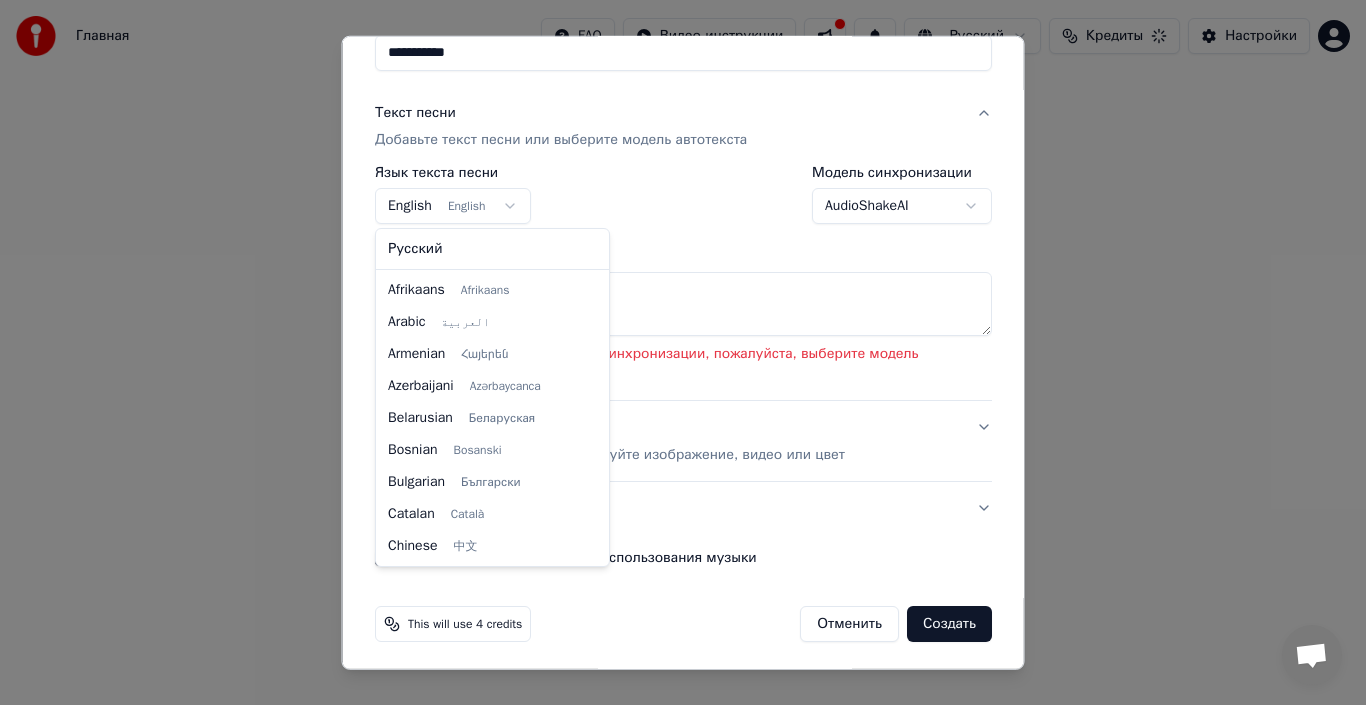 scroll, scrollTop: 160, scrollLeft: 0, axis: vertical 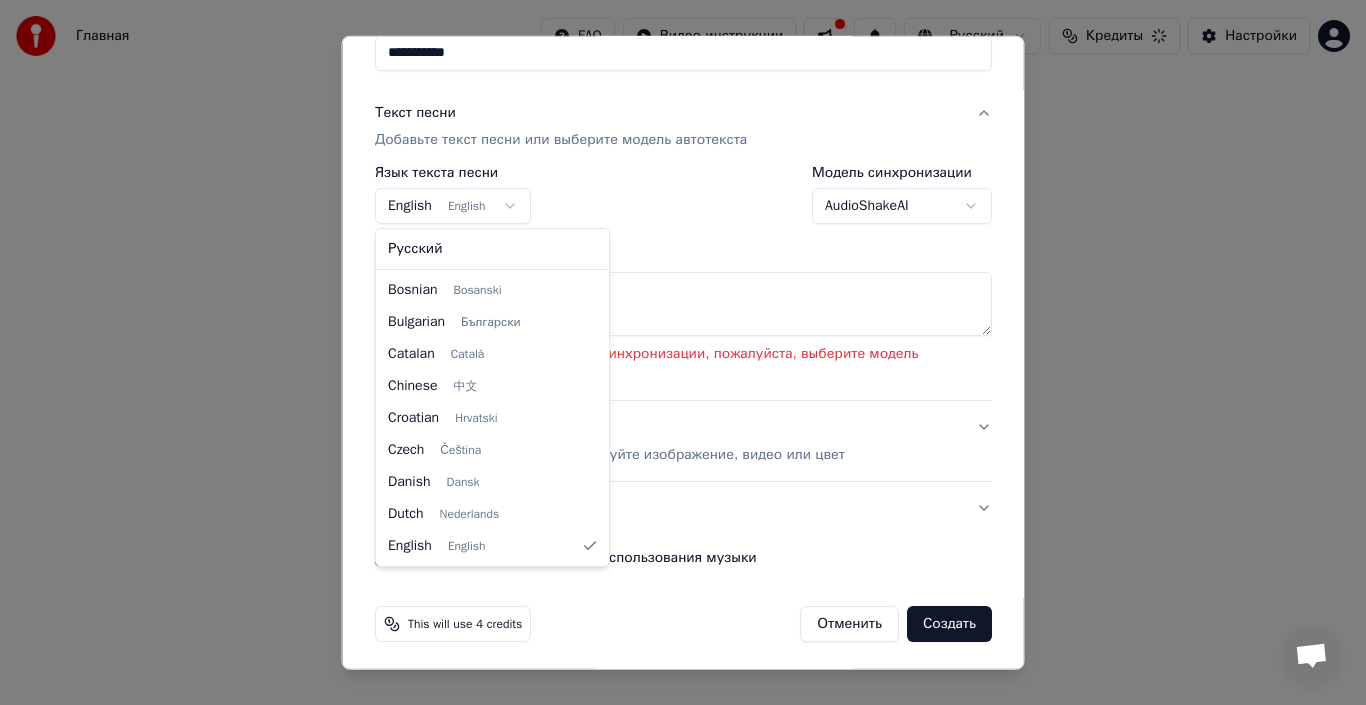 select on "**" 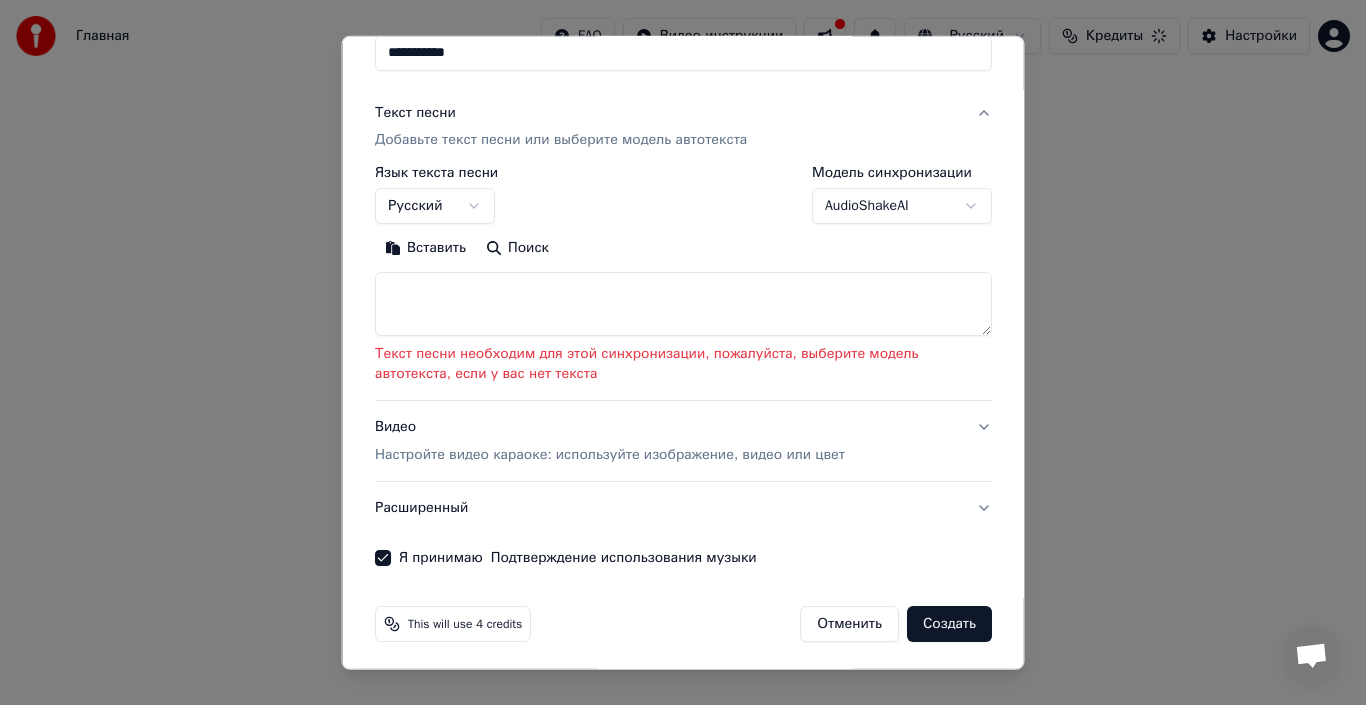 click on "Поиск" at bounding box center [516, 248] 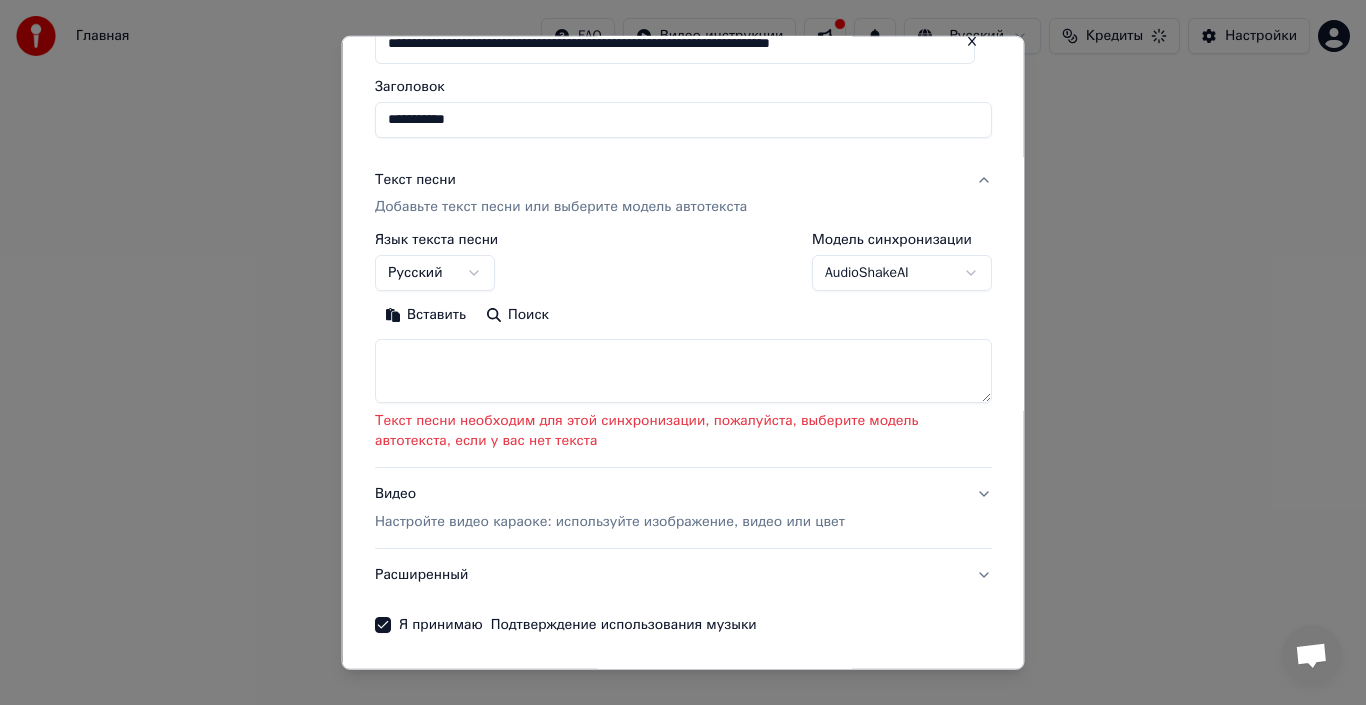 scroll, scrollTop: 140, scrollLeft: 0, axis: vertical 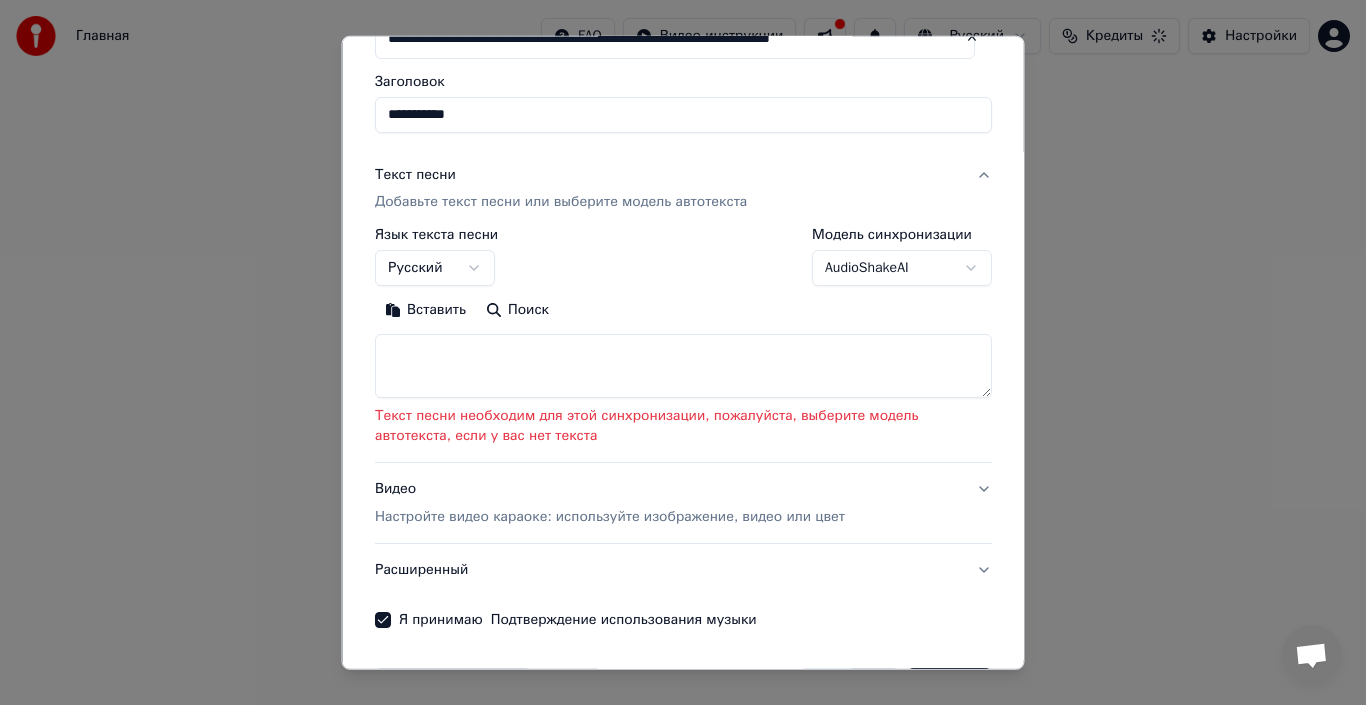 click at bounding box center (683, 366) 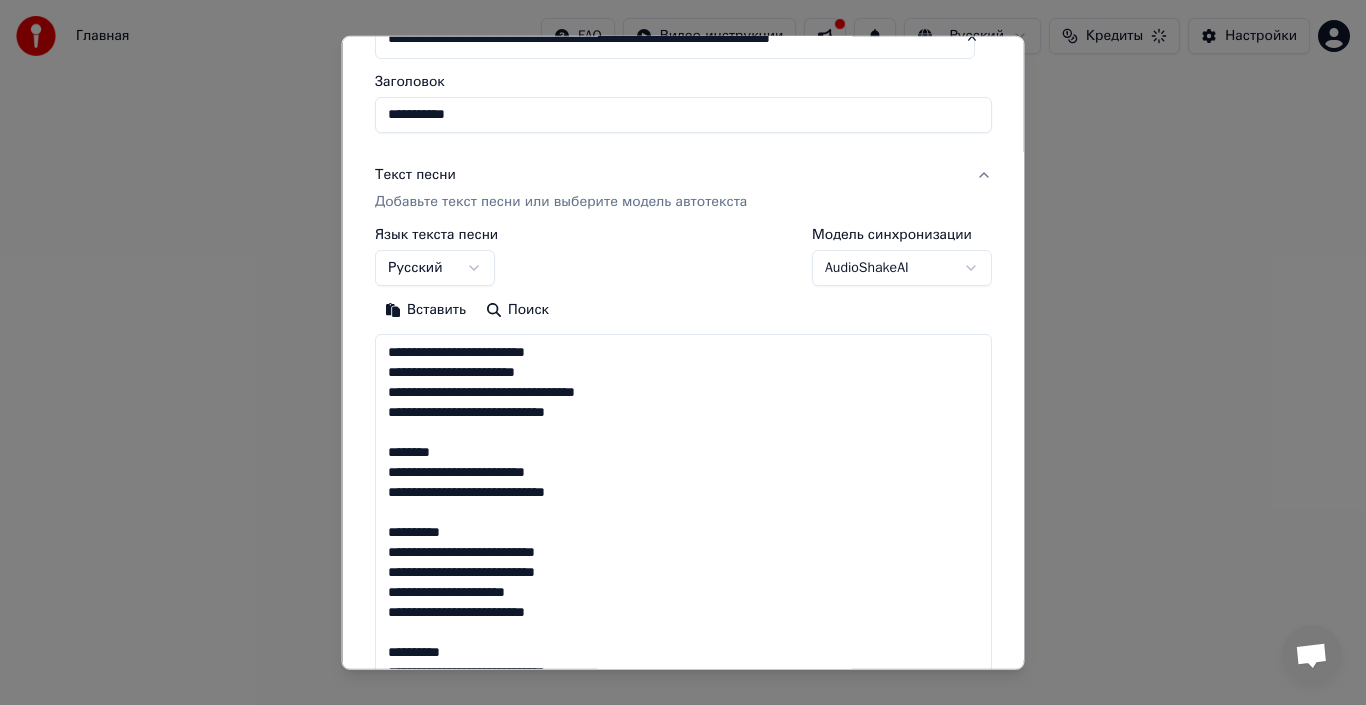 scroll, scrollTop: 665, scrollLeft: 0, axis: vertical 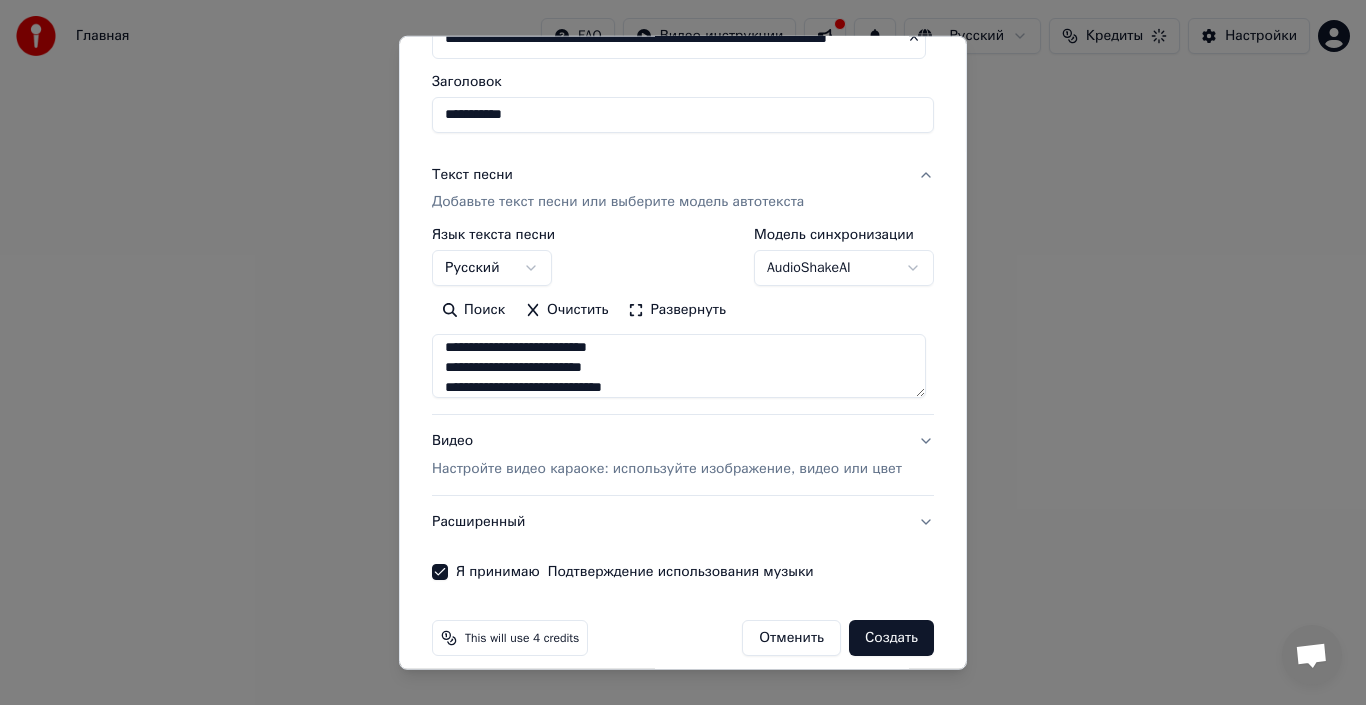 type on "**********" 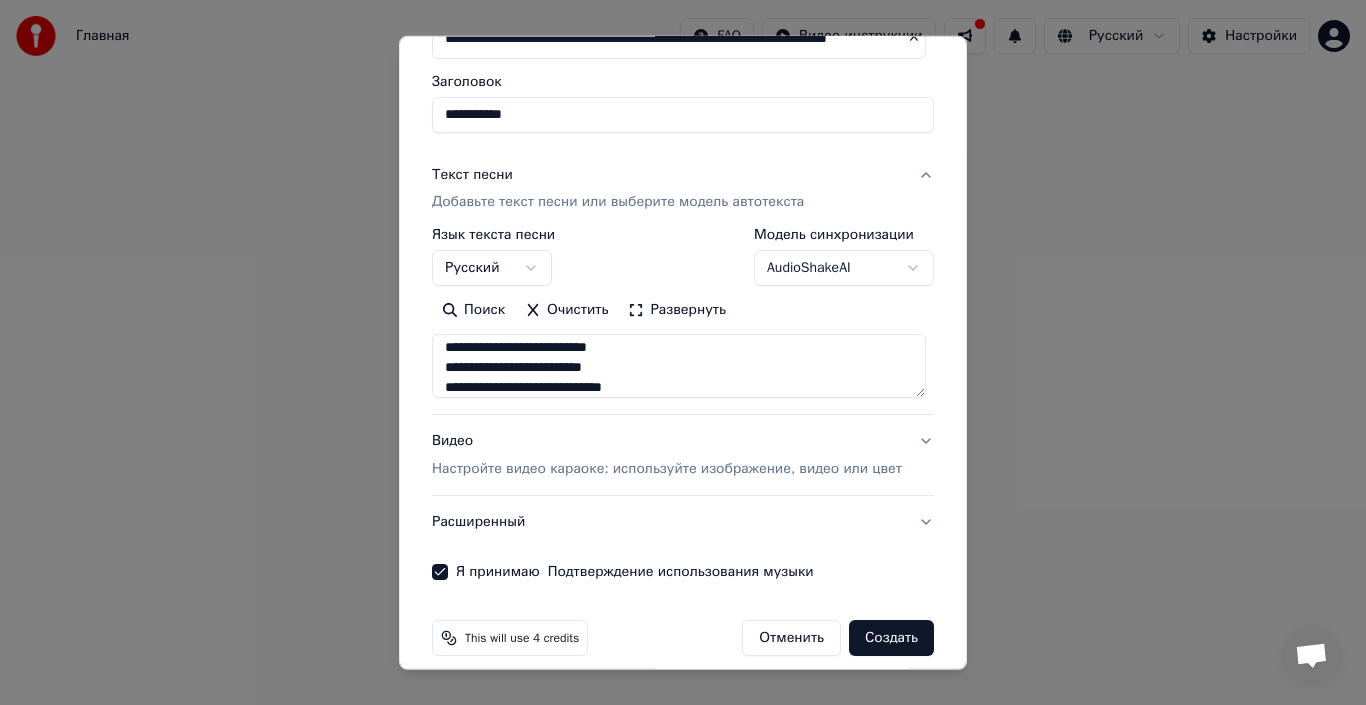 select 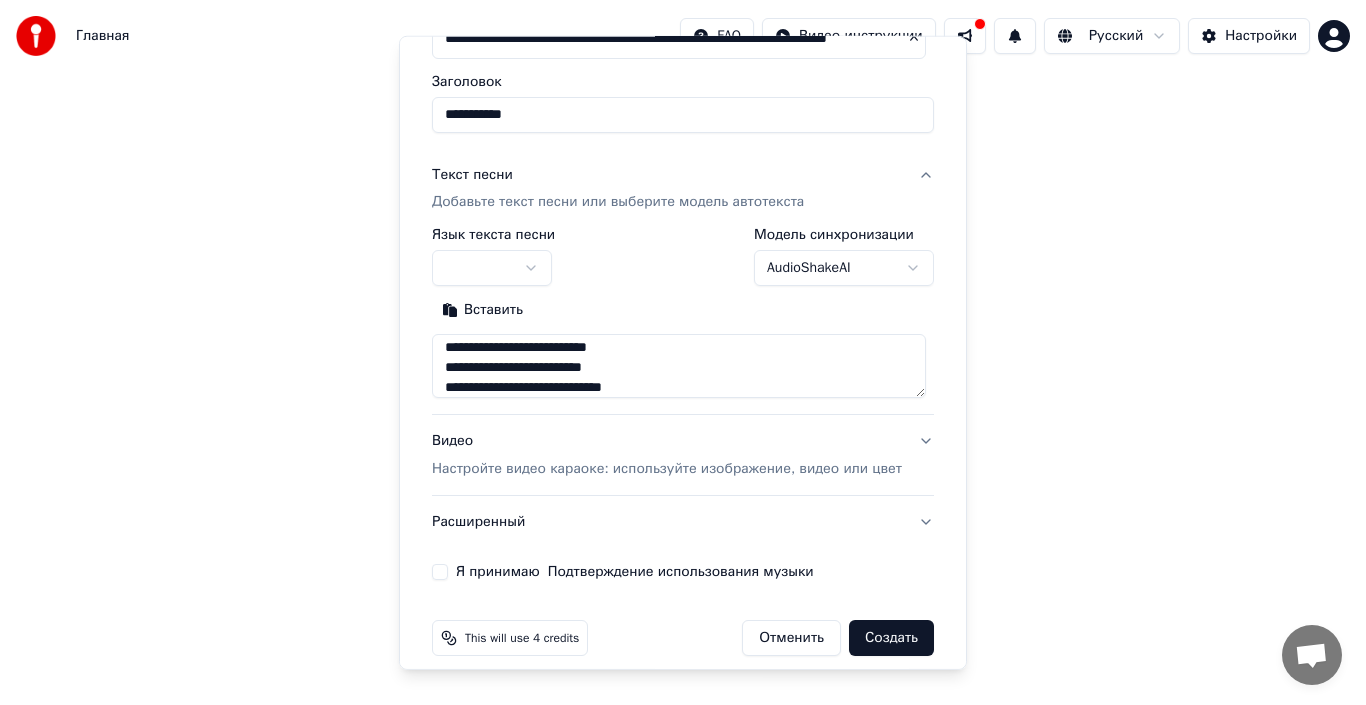 type 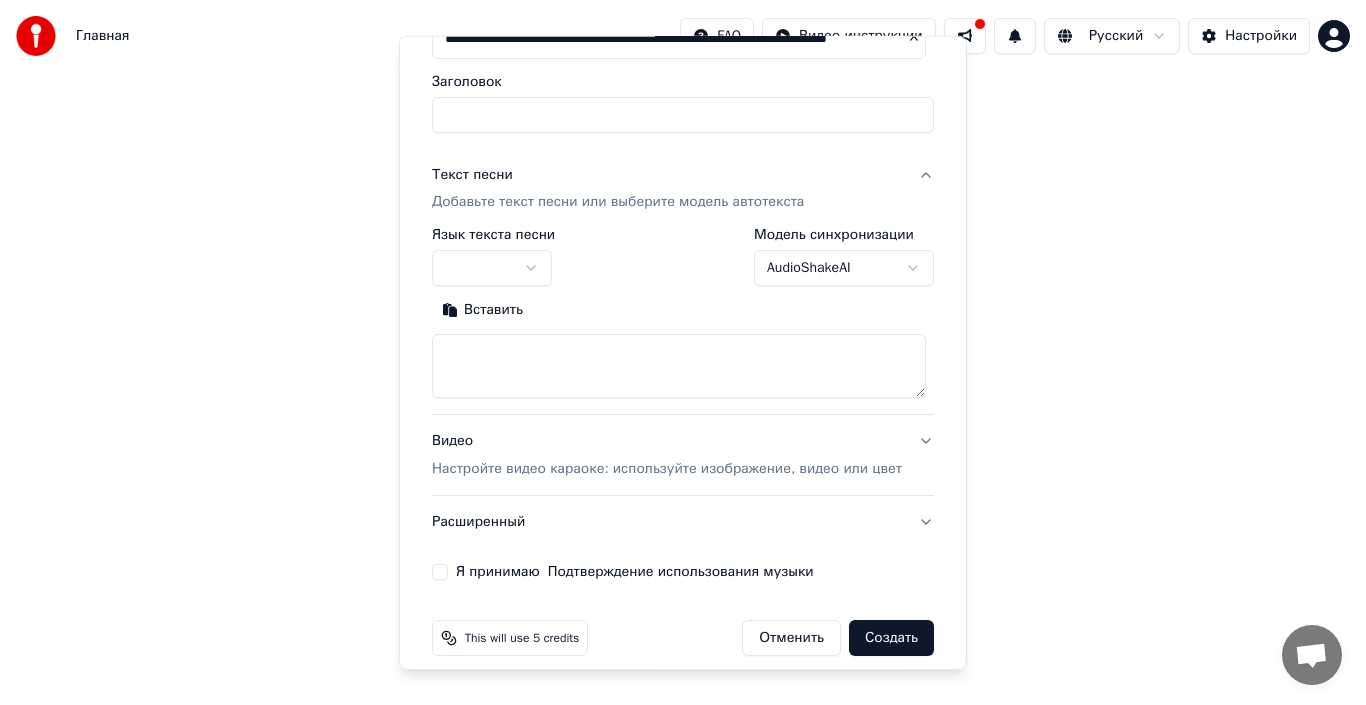 scroll, scrollTop: 0, scrollLeft: 0, axis: both 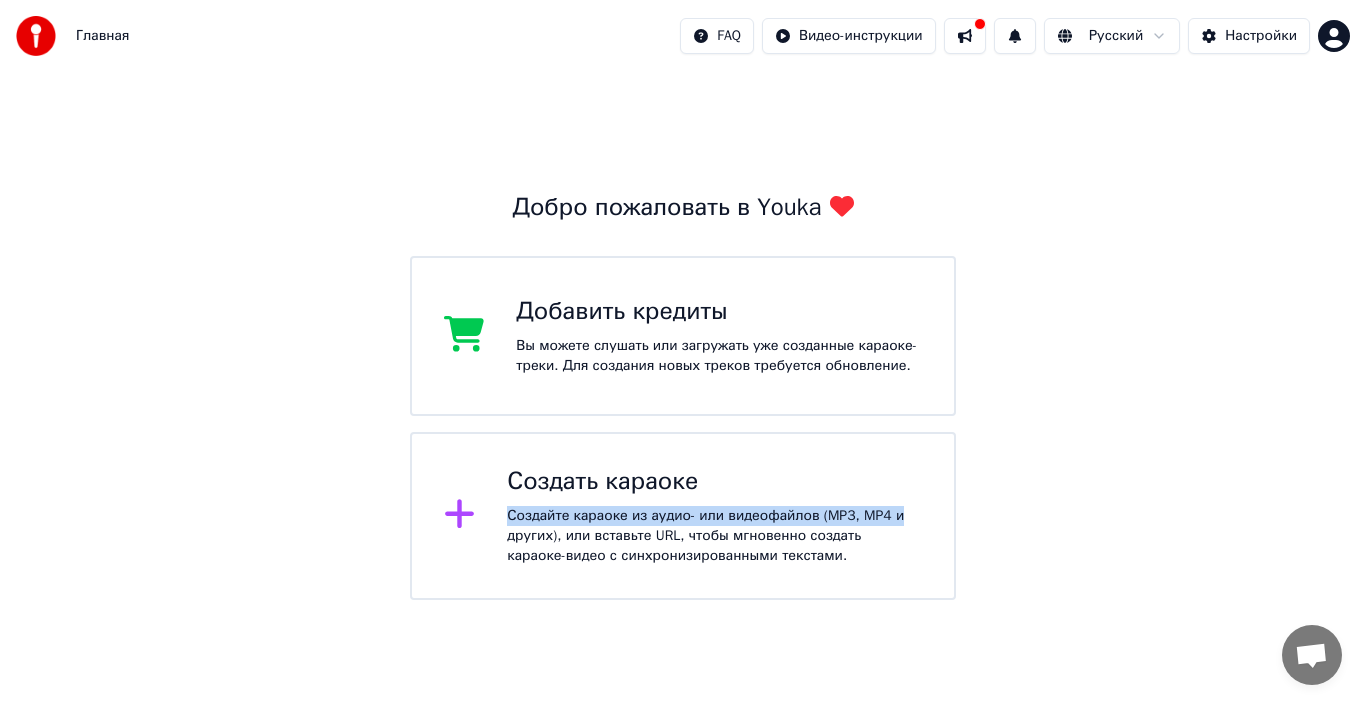 drag, startPoint x: 972, startPoint y: 475, endPoint x: 977, endPoint y: 502, distance: 27.45906 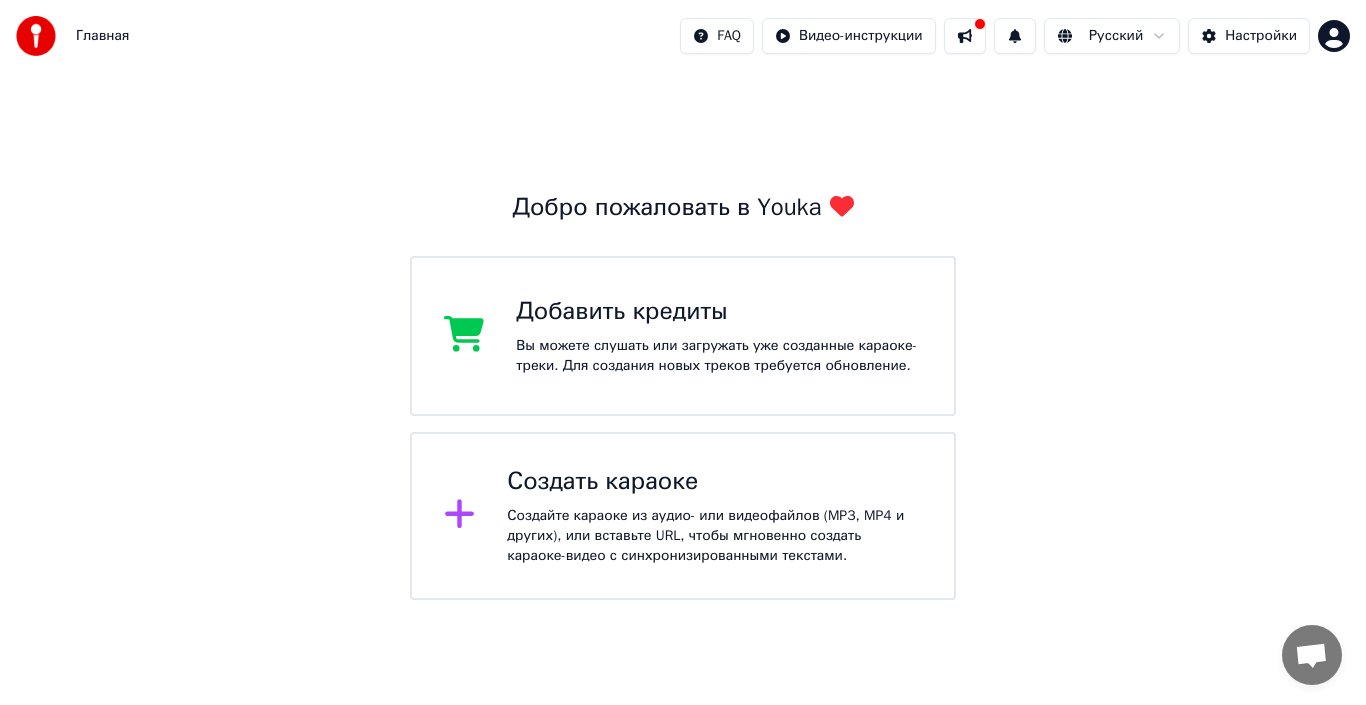 click on "Создайте караоке из аудио- или видеофайлов (MP3, MP4 и других), или вставьте URL, чтобы мгновенно создать караоке-видео с синхронизированными текстами." at bounding box center [714, 536] 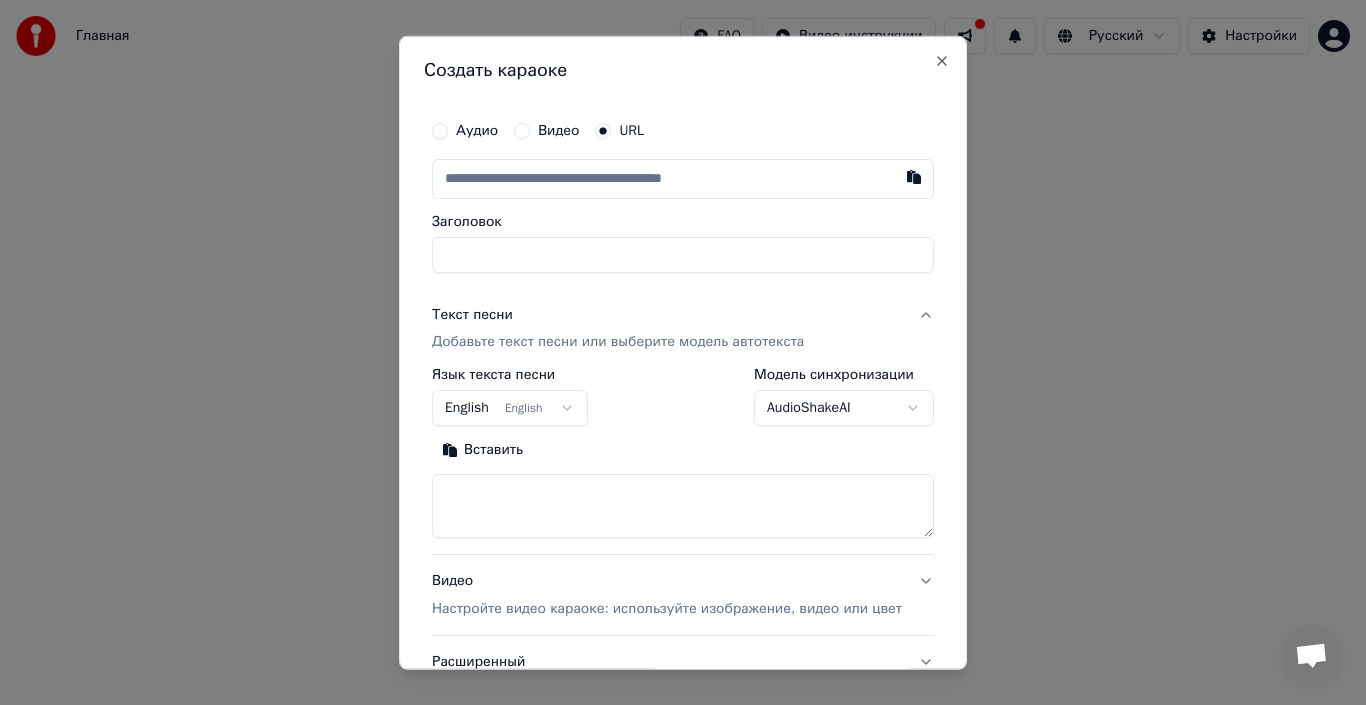click on "**********" at bounding box center (683, 300) 